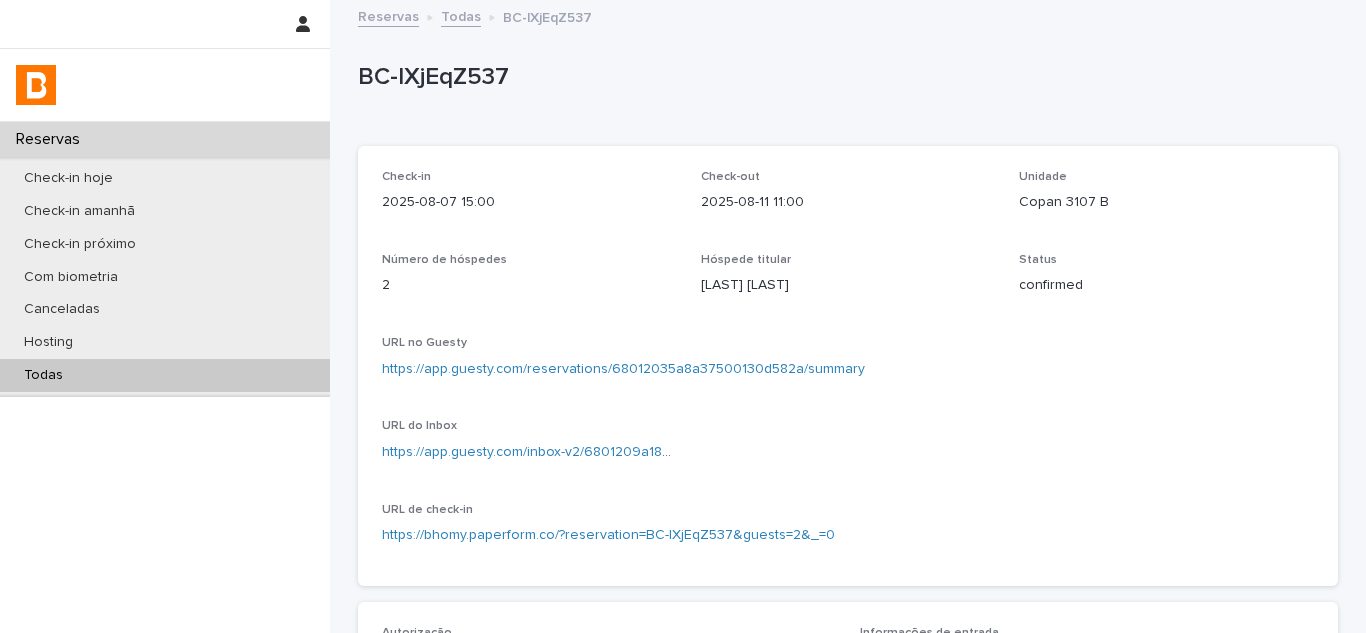 scroll, scrollTop: 0, scrollLeft: 0, axis: both 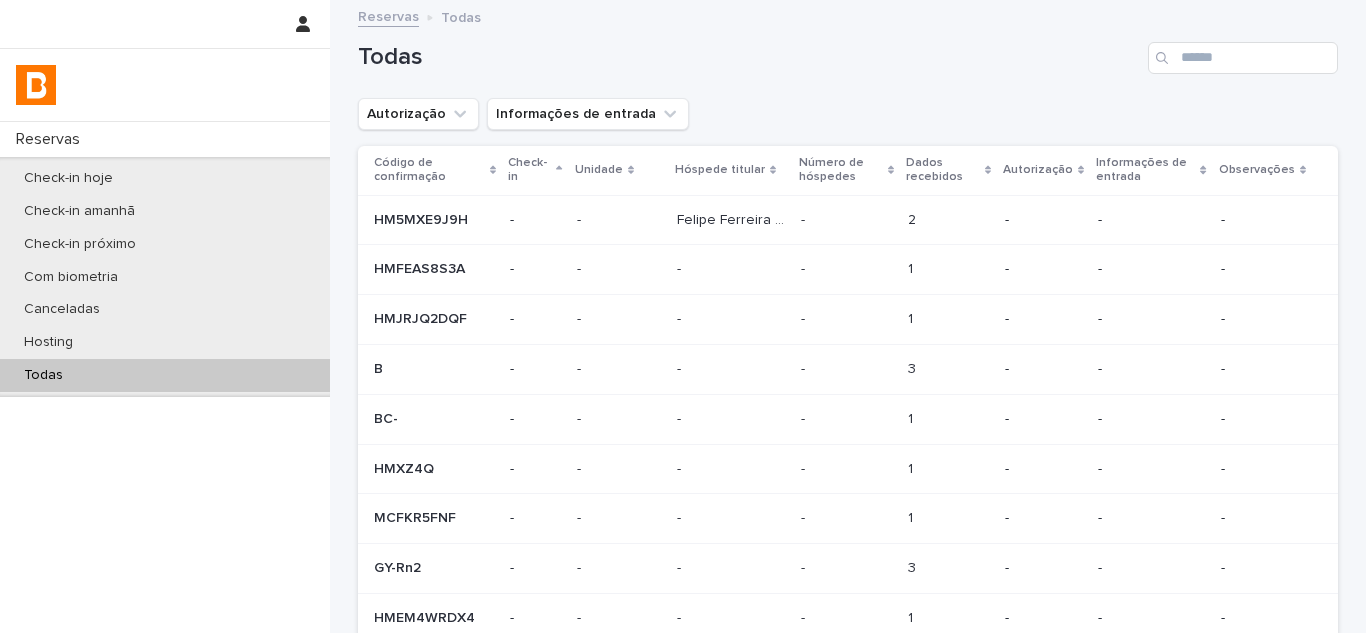 click on "Todas" at bounding box center (848, 50) 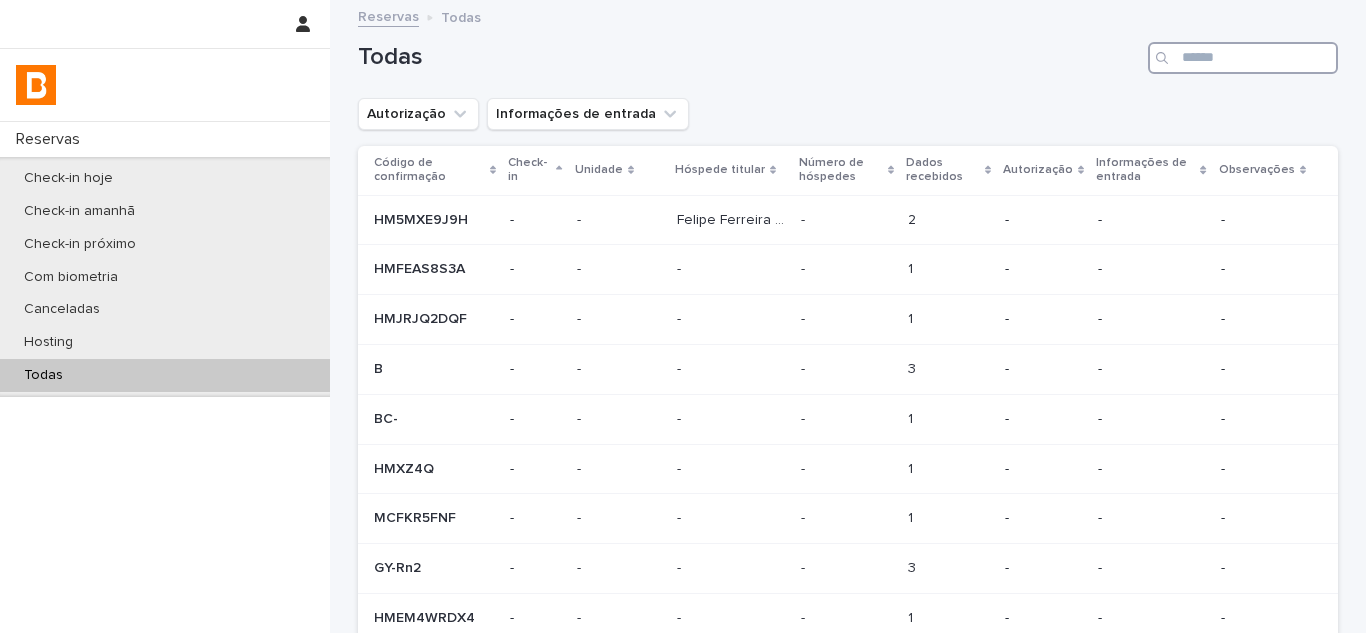 click at bounding box center (1243, 58) 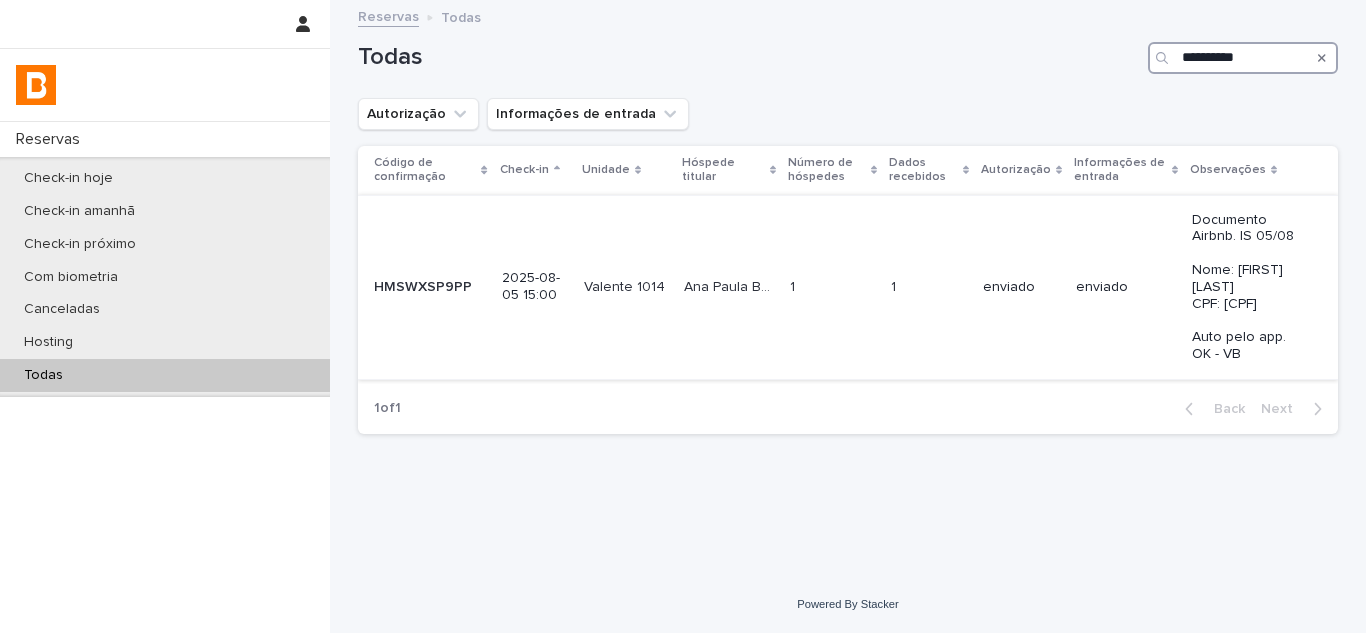 type on "**********" 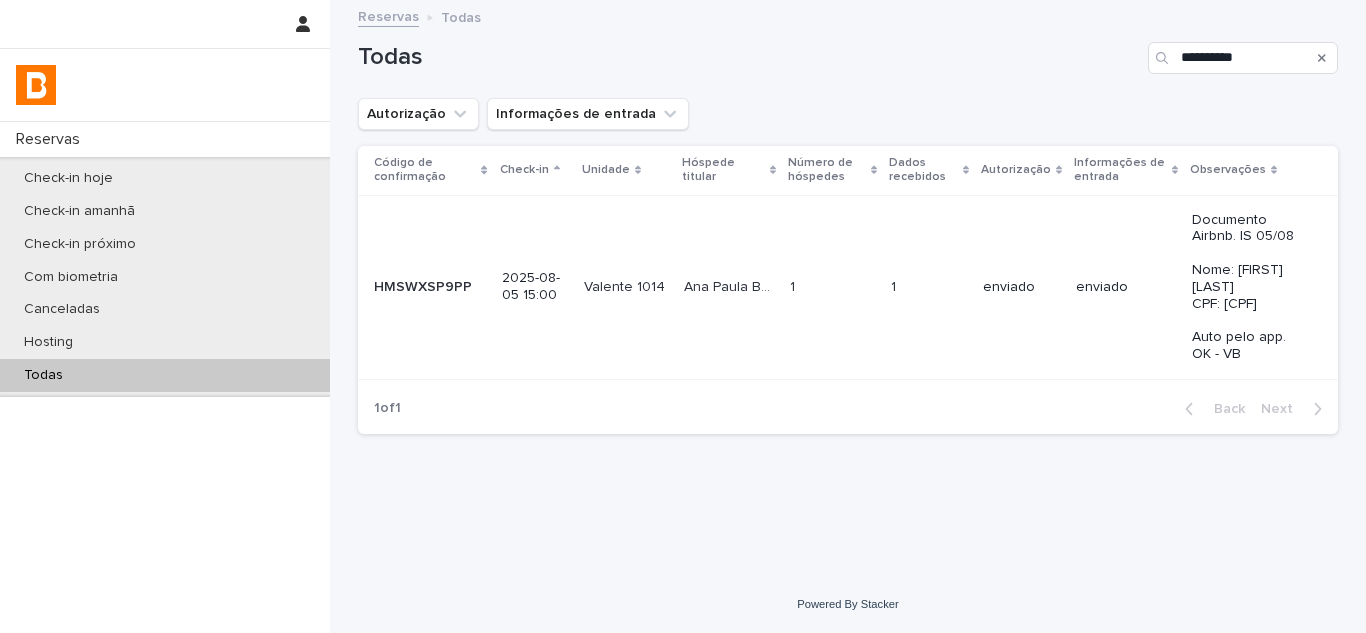 click on "1 1" at bounding box center (832, 287) 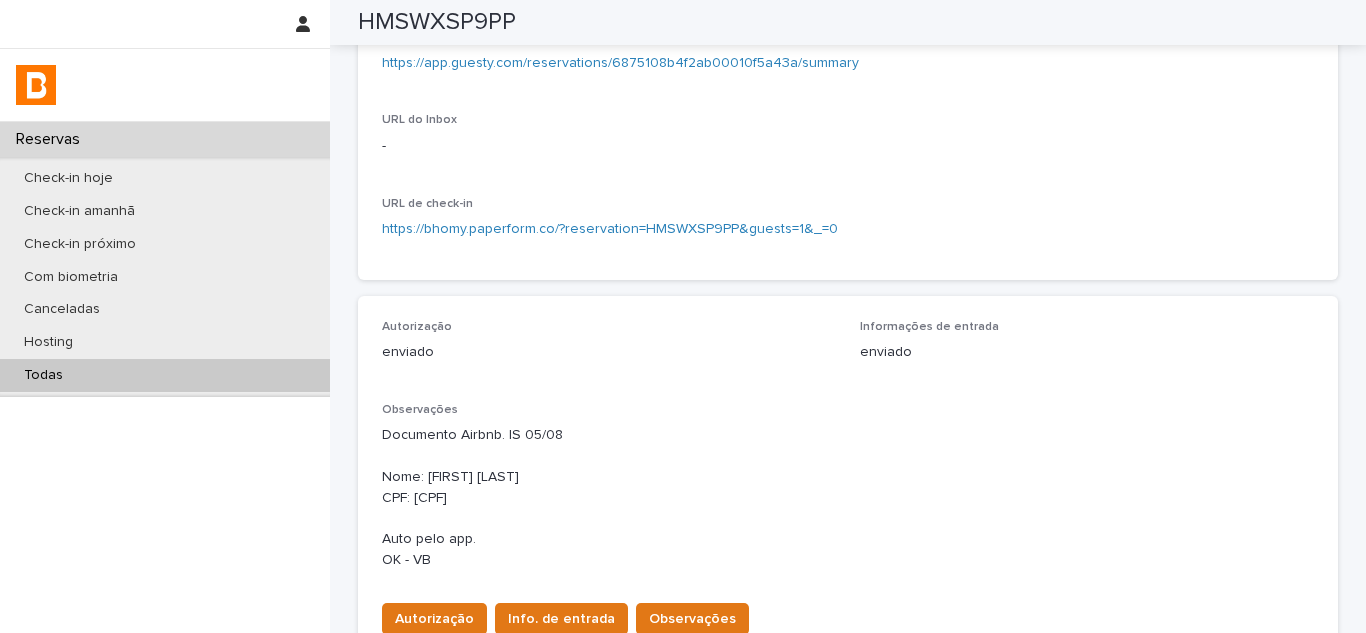 scroll, scrollTop: 0, scrollLeft: 0, axis: both 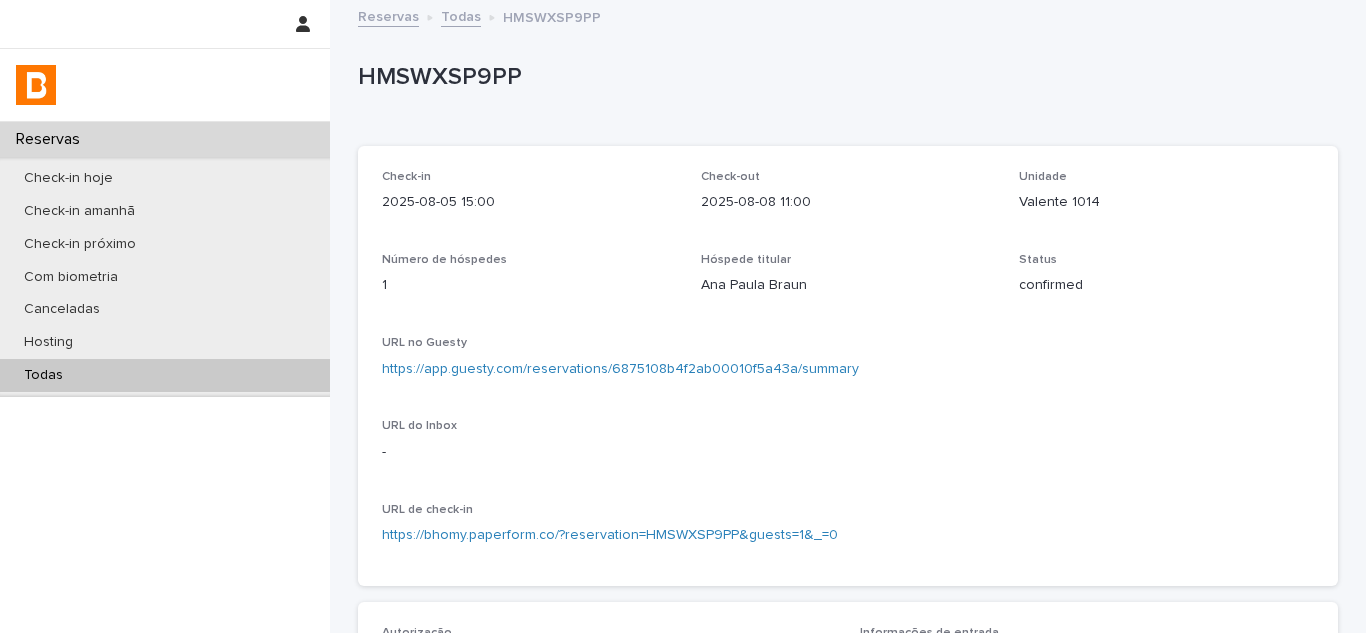 click on "Valente 1014" at bounding box center [1166, 202] 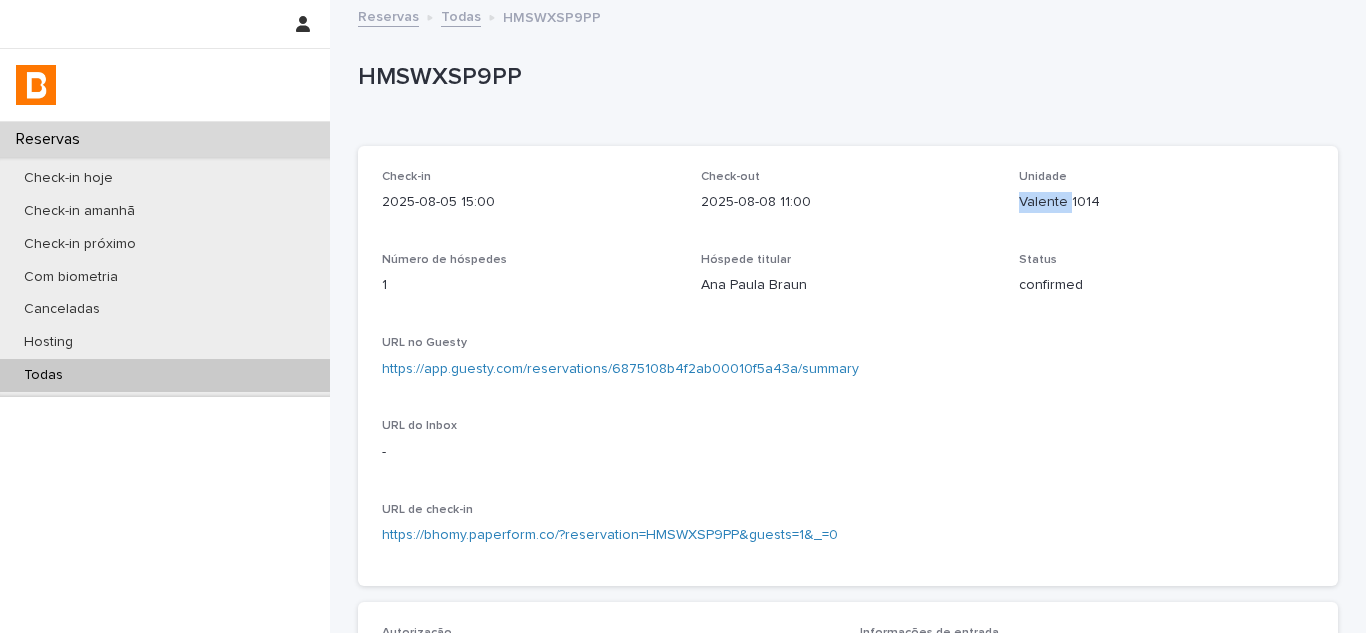 click on "Valente 1014" at bounding box center (1166, 202) 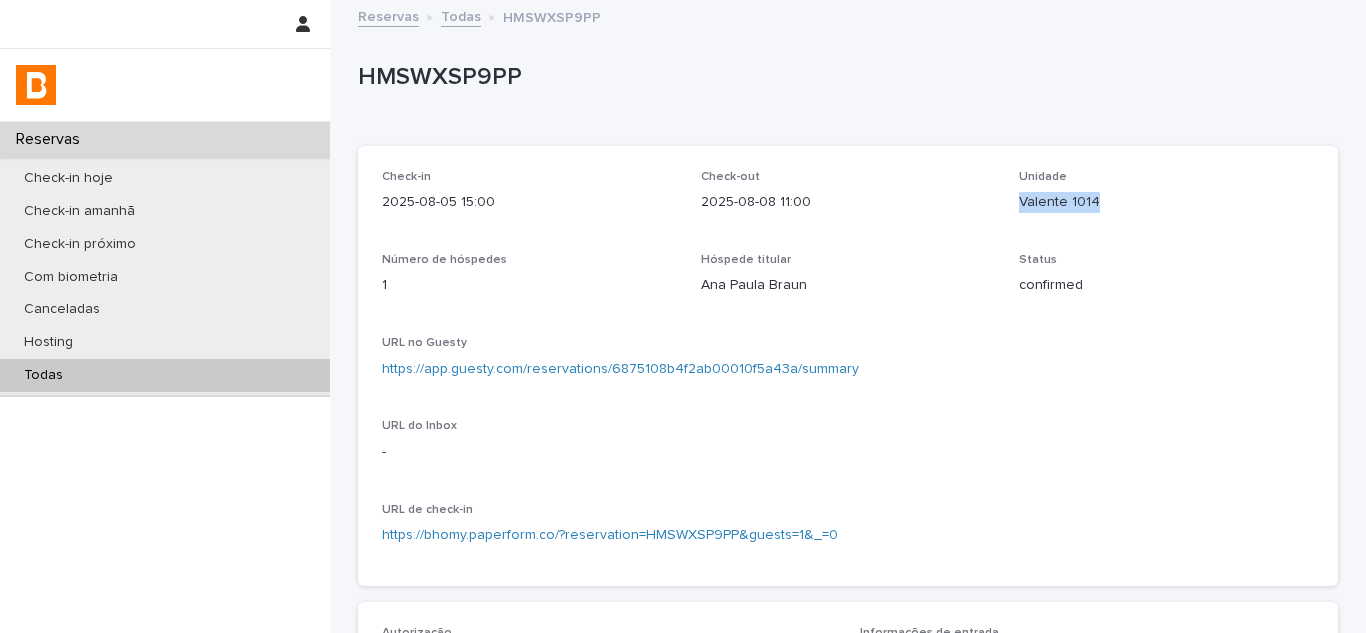 click on "Valente 1014" at bounding box center [1166, 202] 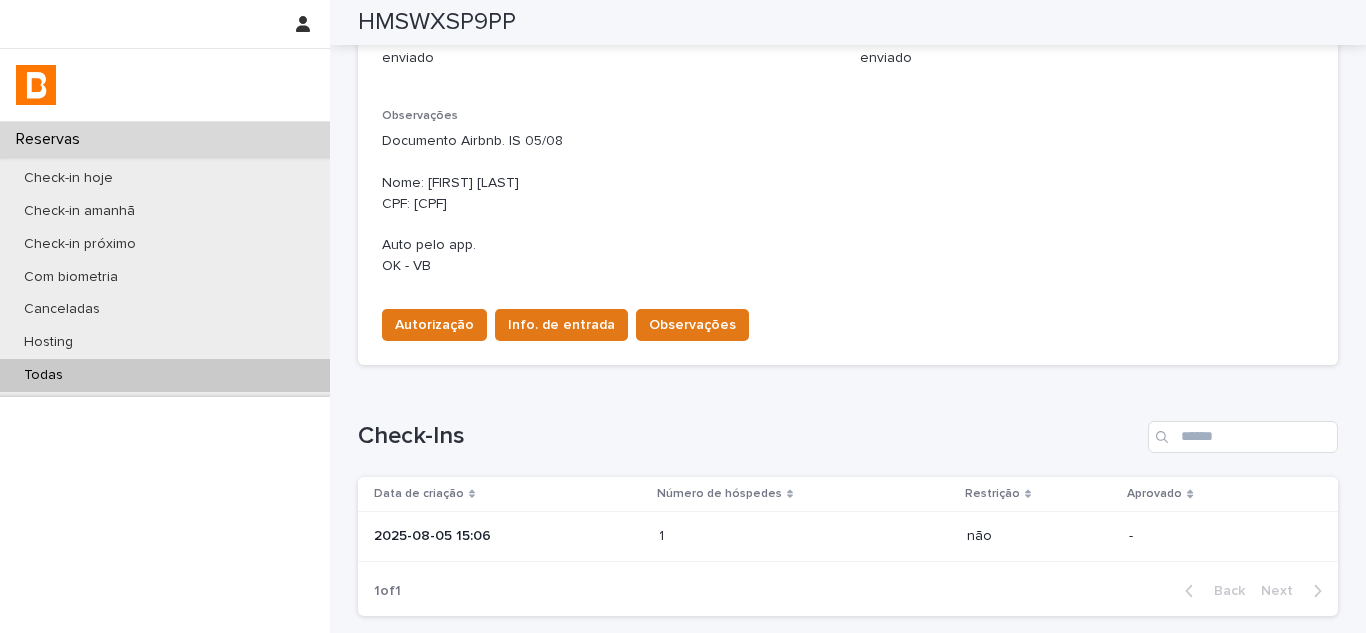 scroll, scrollTop: 756, scrollLeft: 0, axis: vertical 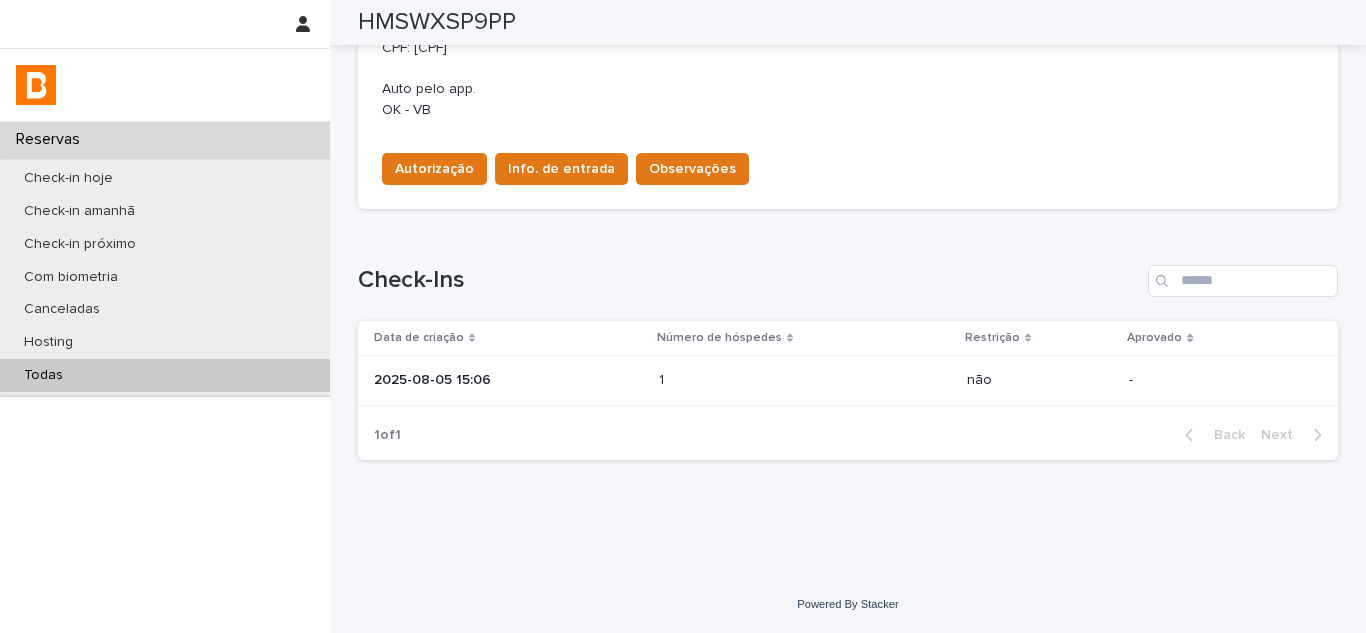 click on "2025-08-05 15:06" at bounding box center (508, 378) 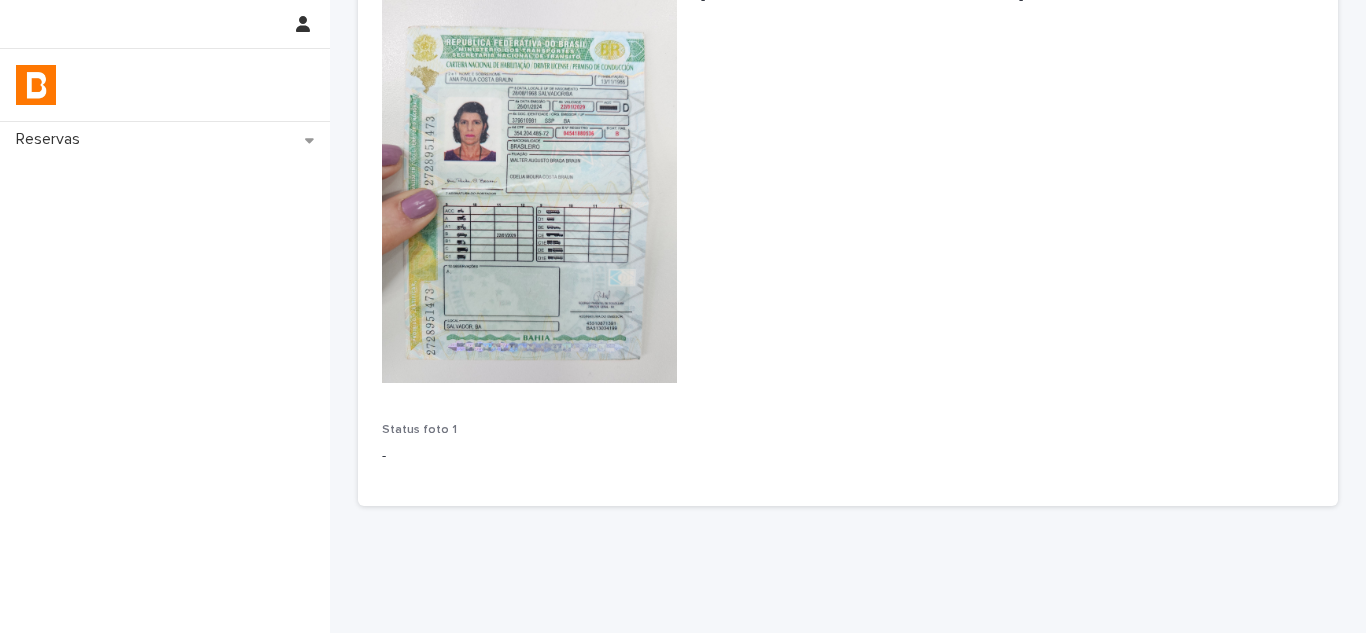 scroll, scrollTop: 543, scrollLeft: 0, axis: vertical 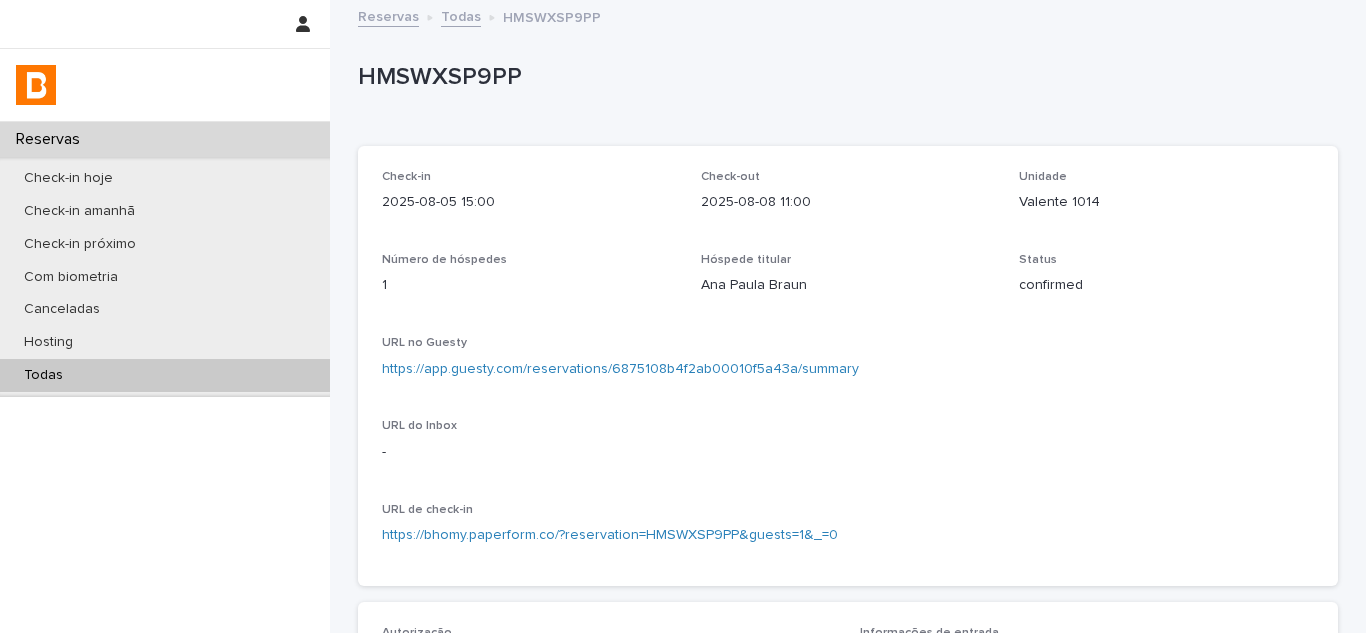 click on "Todas" at bounding box center [165, 375] 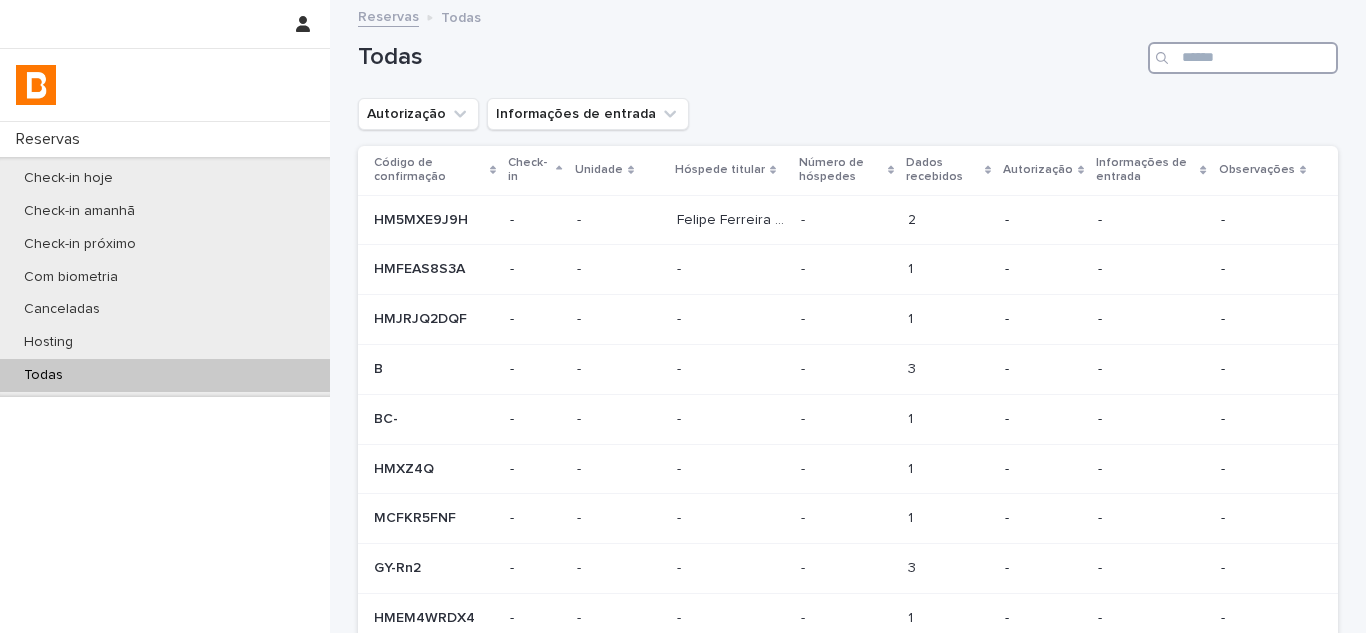 click at bounding box center [1243, 58] 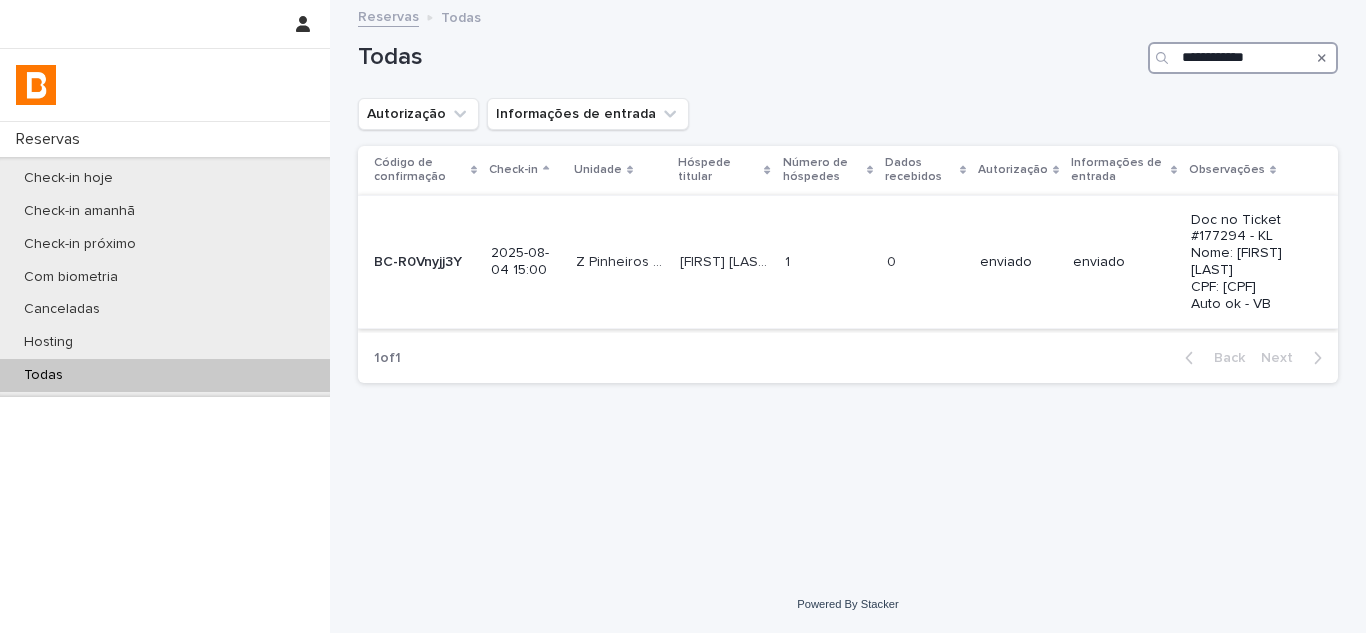 type on "**********" 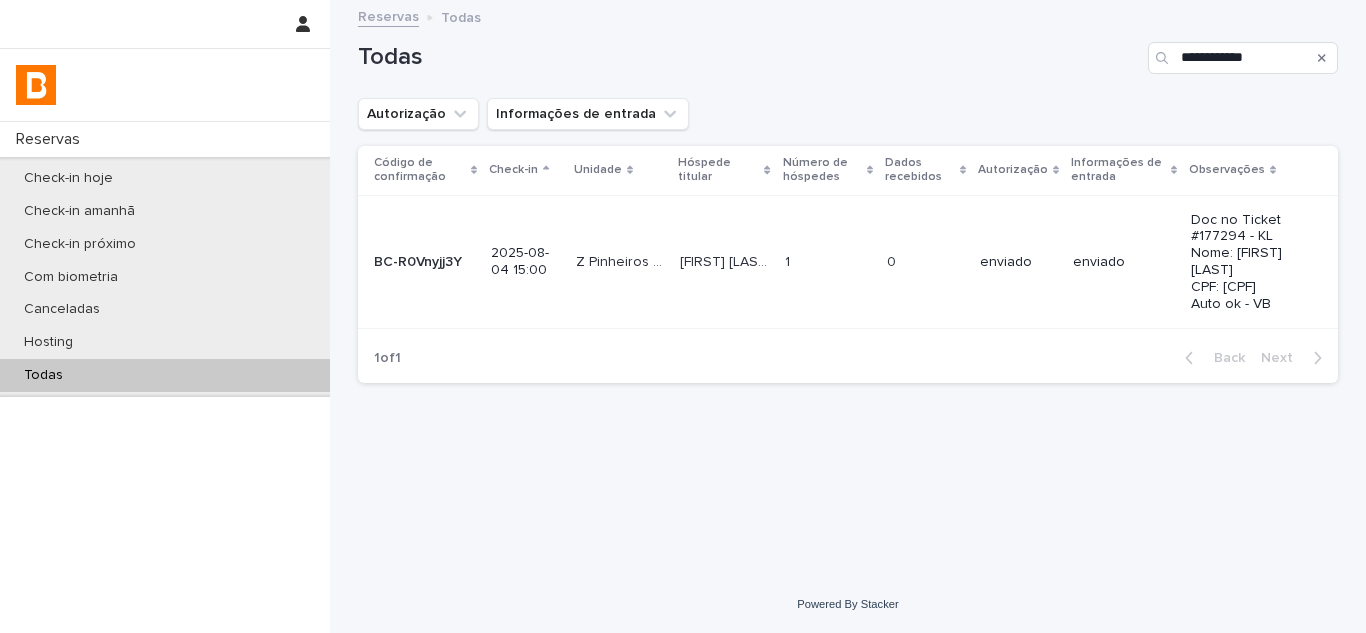 click on "[FIRST] [LAST] [FIRST] [LAST]" at bounding box center [724, 262] 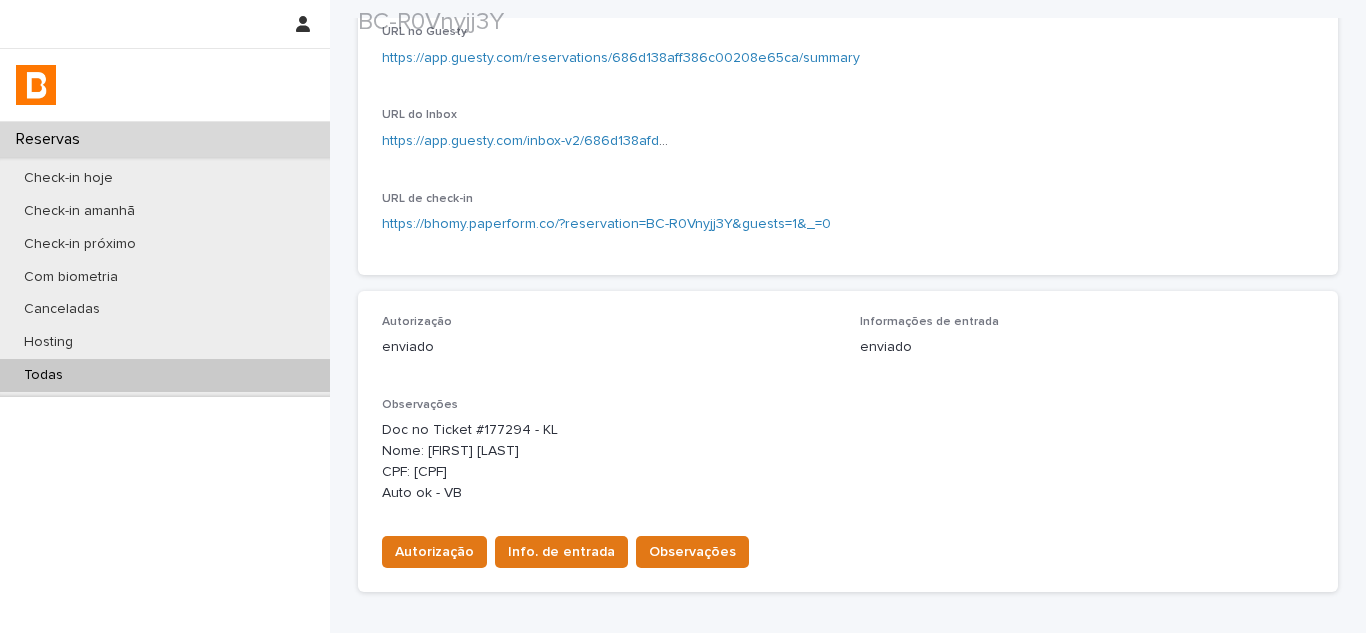scroll, scrollTop: 501, scrollLeft: 0, axis: vertical 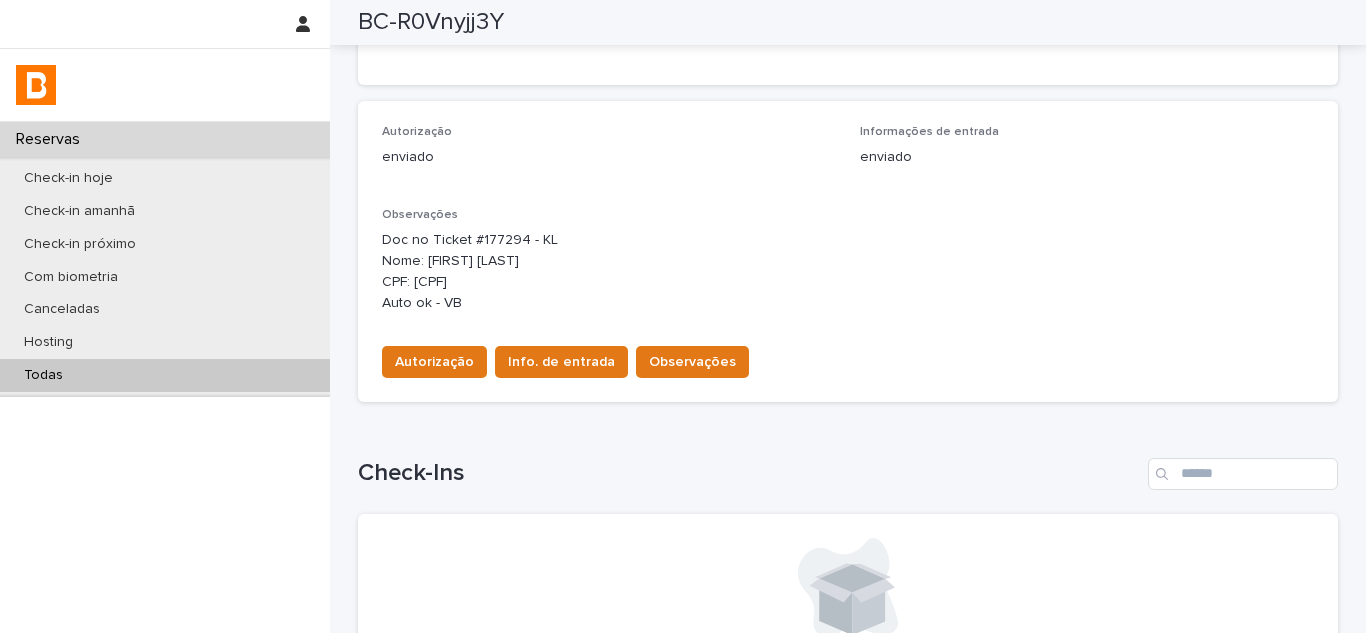 click on "Autorização Info. de entrada Observações" at bounding box center [561, 366] 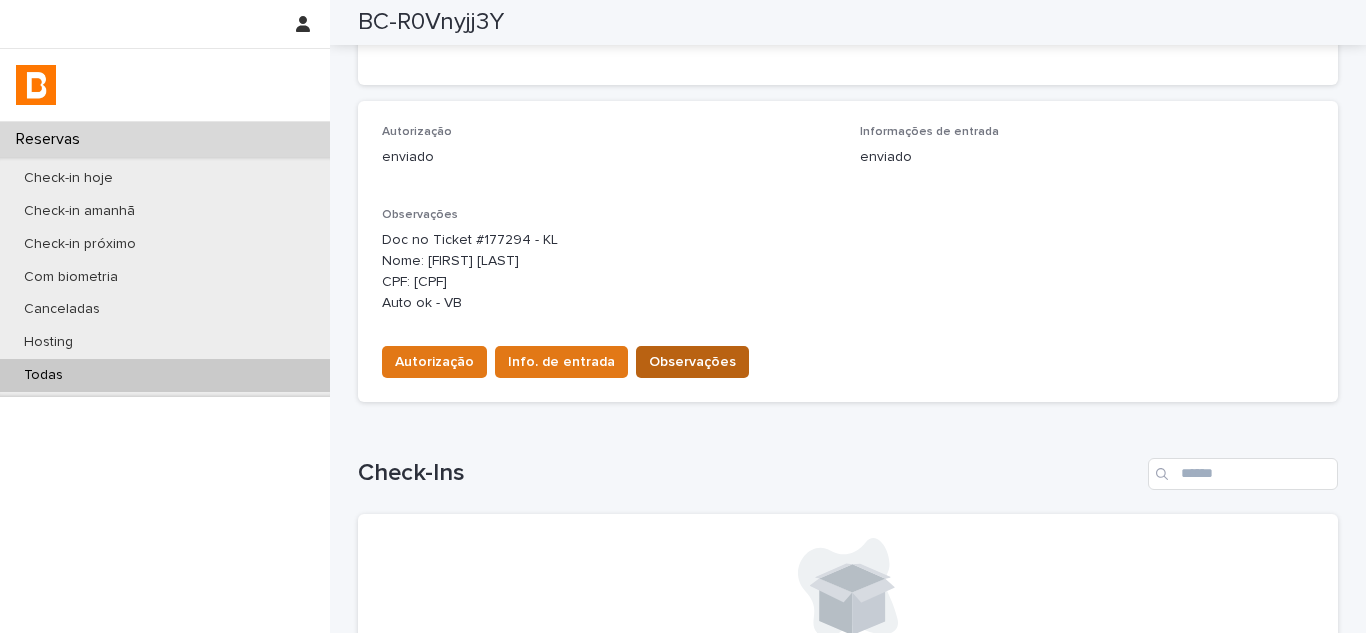 click on "Observações" at bounding box center (692, 362) 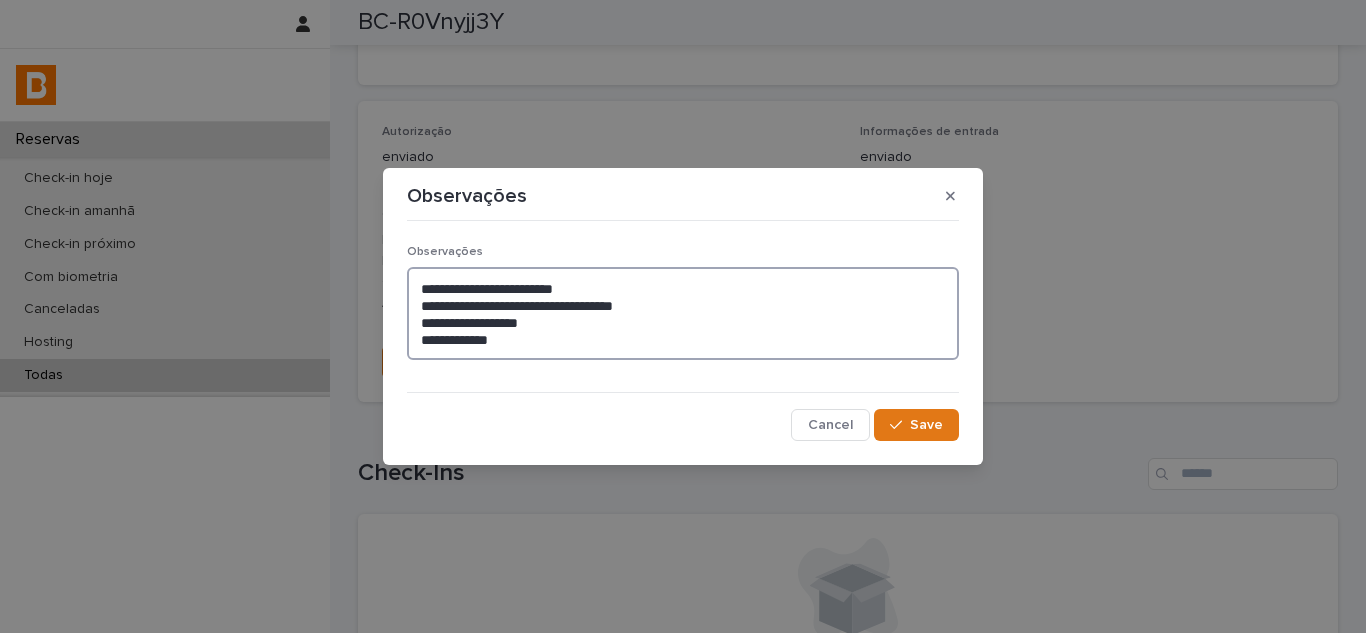 click on "**********" at bounding box center (683, 313) 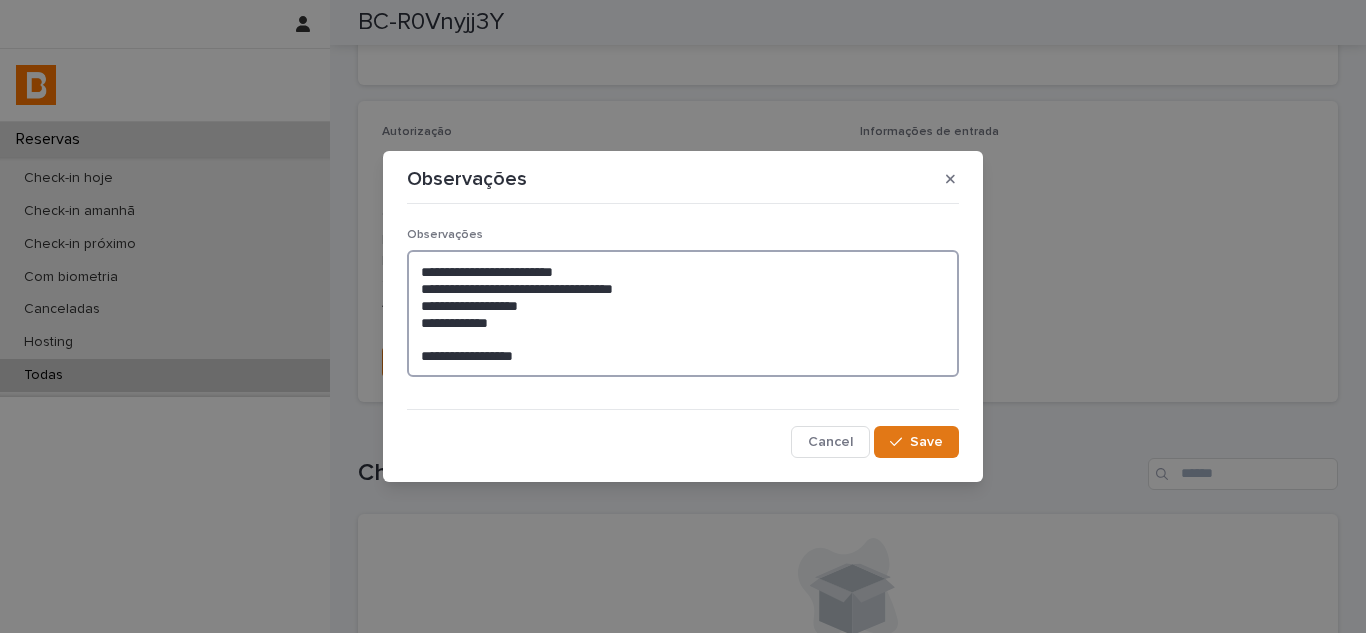 drag, startPoint x: 559, startPoint y: 267, endPoint x: 469, endPoint y: 269, distance: 90.02222 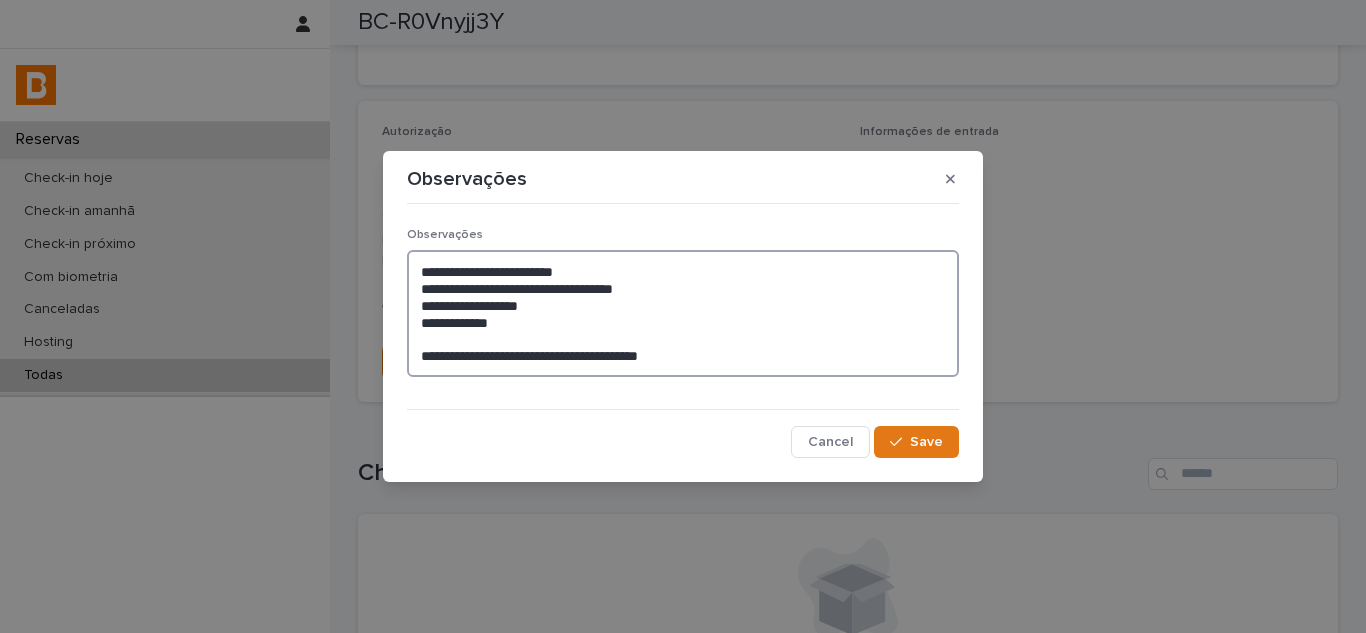 type on "**********" 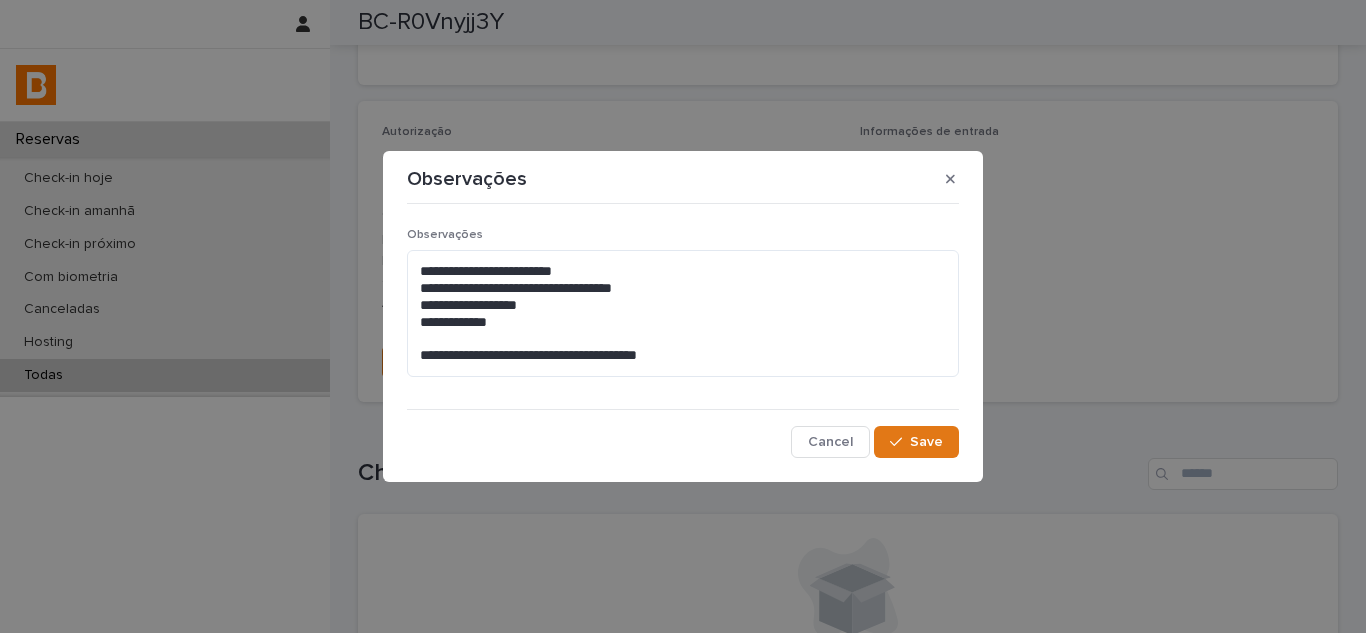 click on "**********" at bounding box center [683, 335] 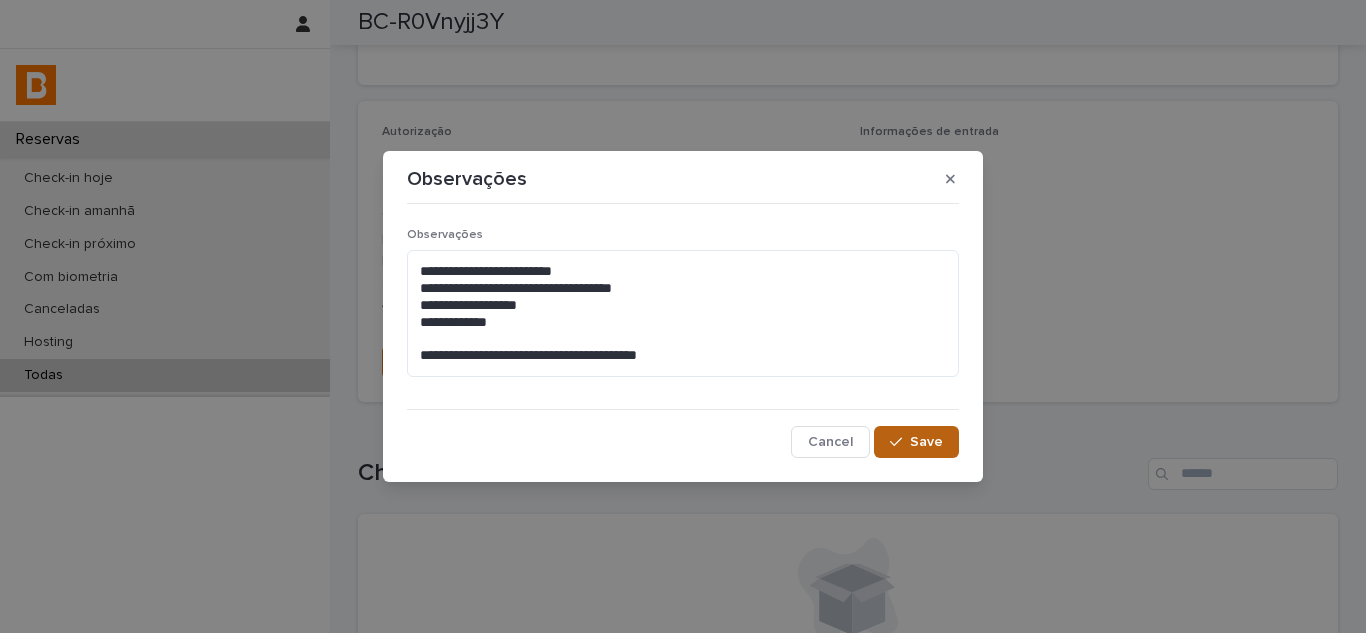click on "Save" at bounding box center [926, 442] 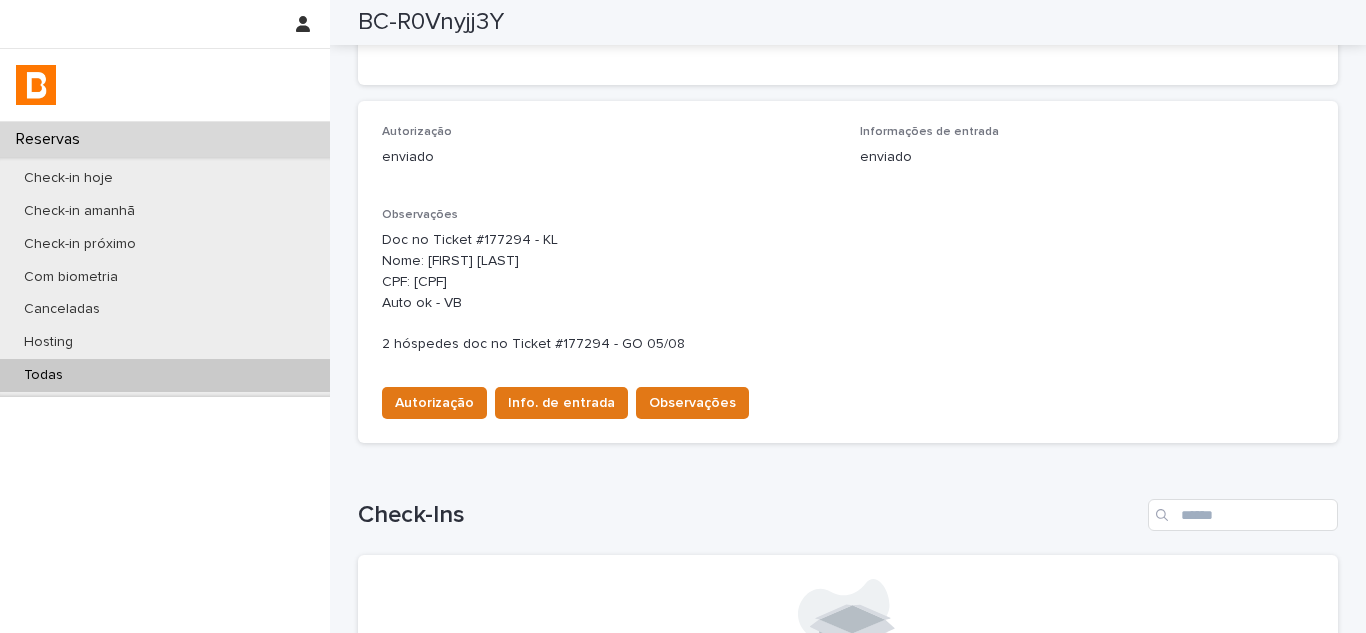 scroll, scrollTop: 521, scrollLeft: 0, axis: vertical 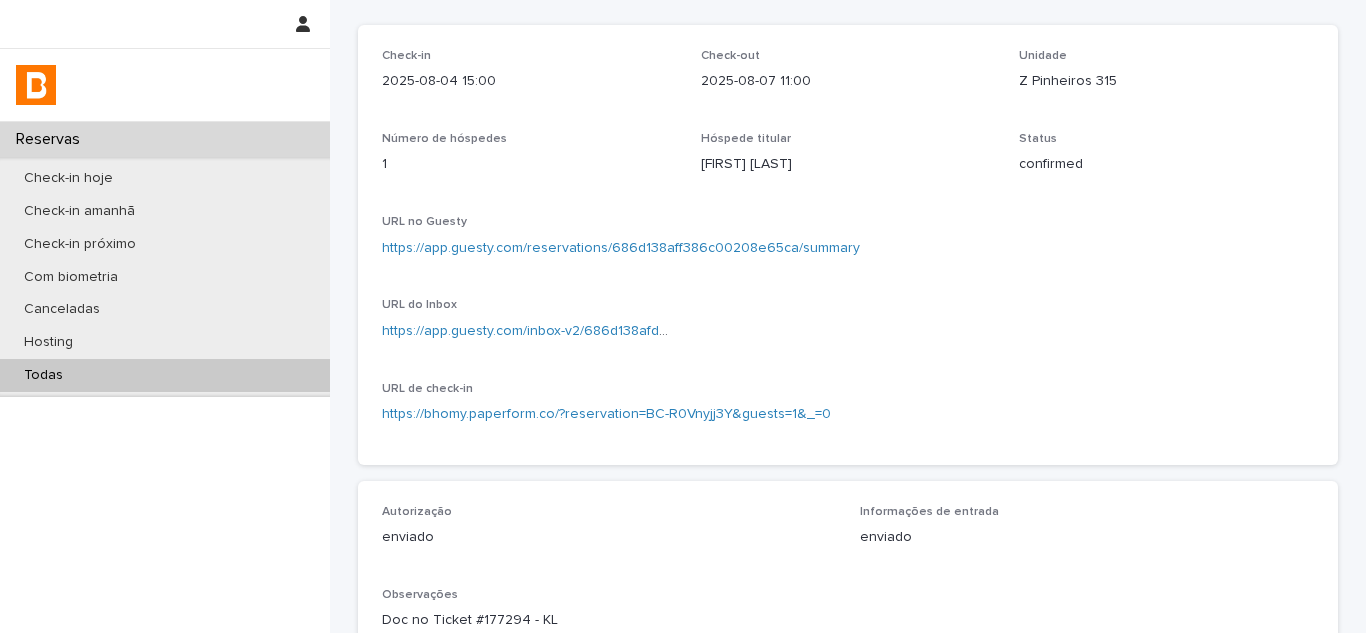 click on "https://app.guesty.com/reservations/686d138aff386c00208e65ca/summary" at bounding box center [621, 248] 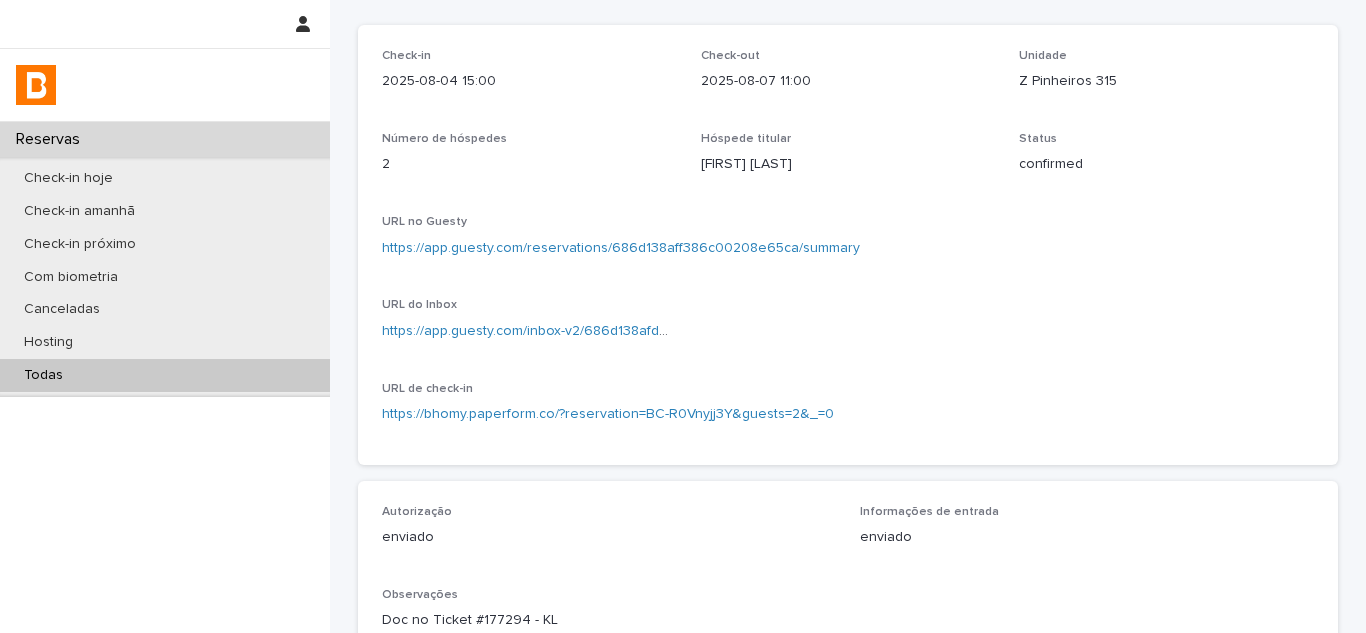 click on "Todas" at bounding box center [165, 375] 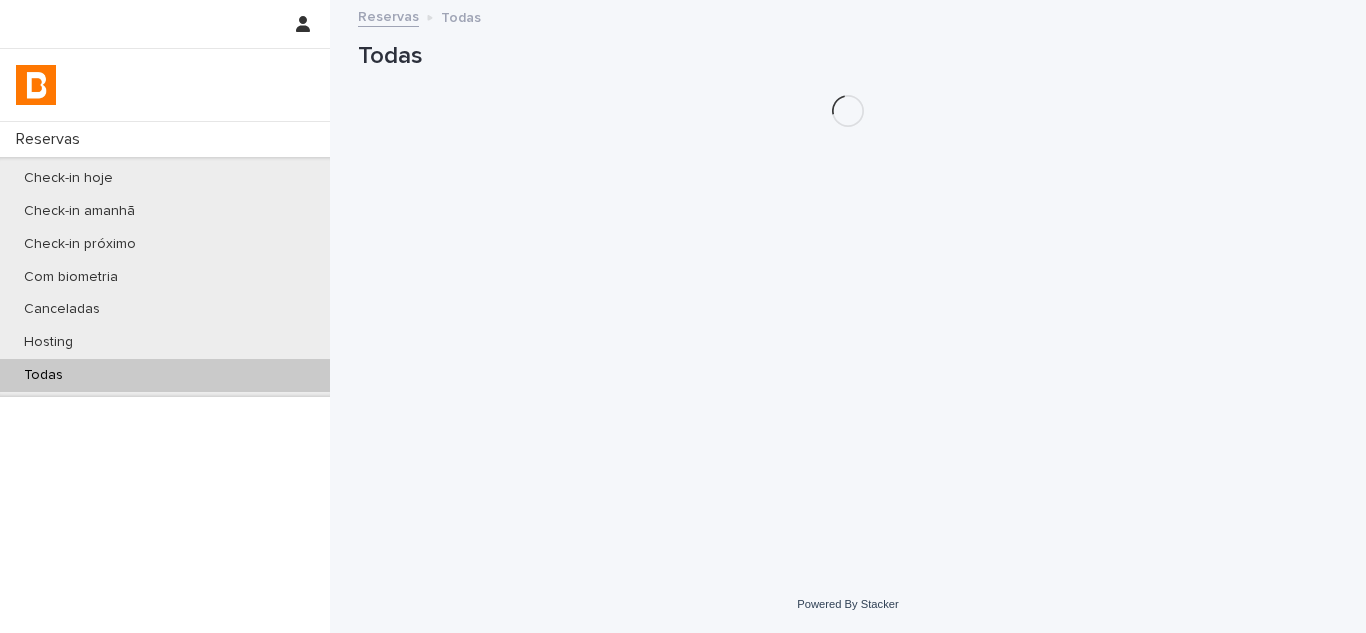 scroll, scrollTop: 0, scrollLeft: 0, axis: both 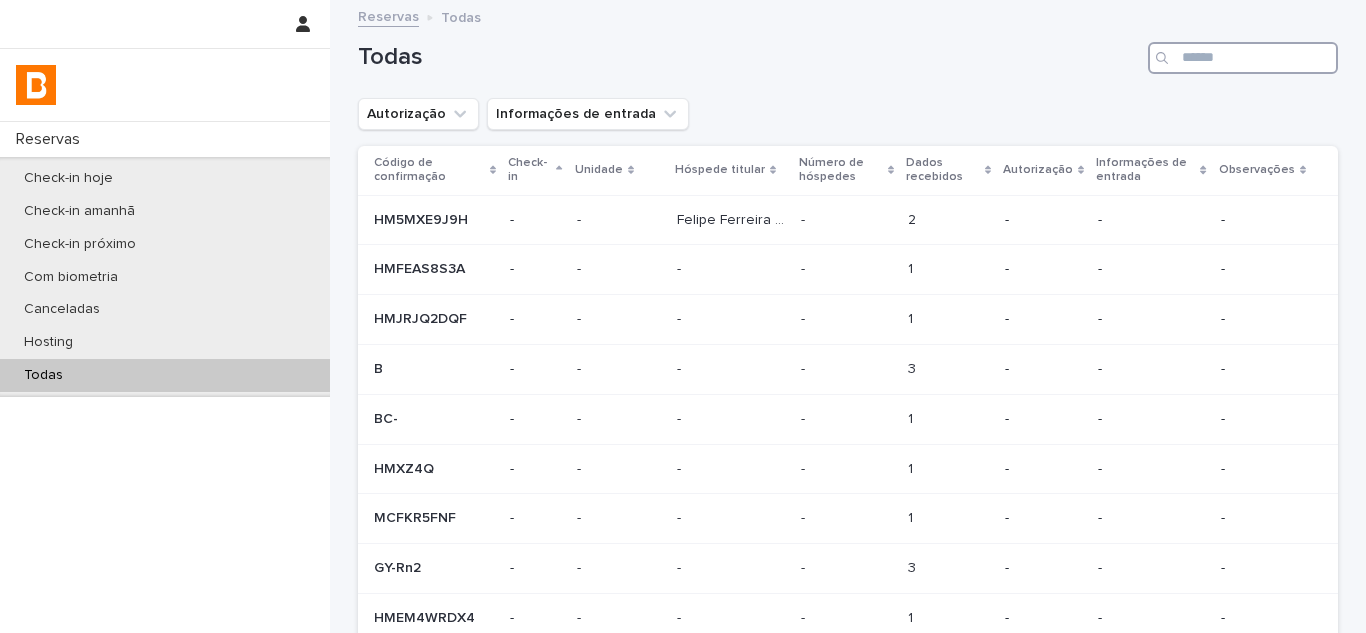 click at bounding box center [1243, 58] 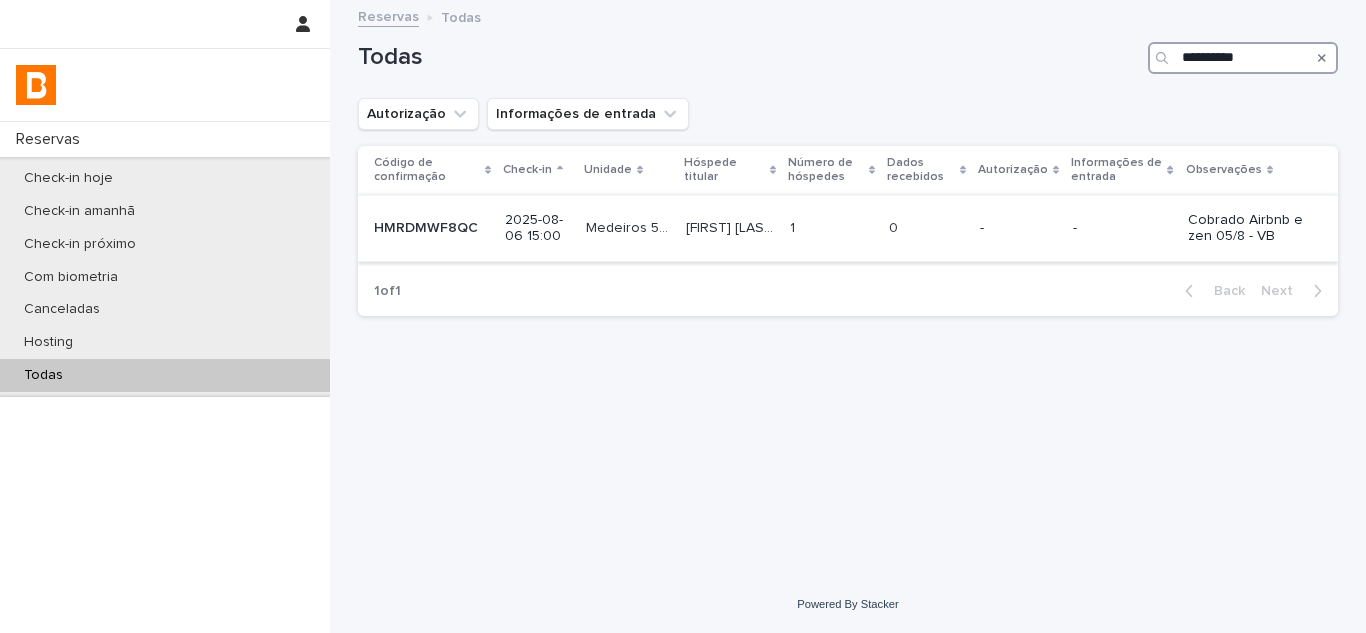 type on "**********" 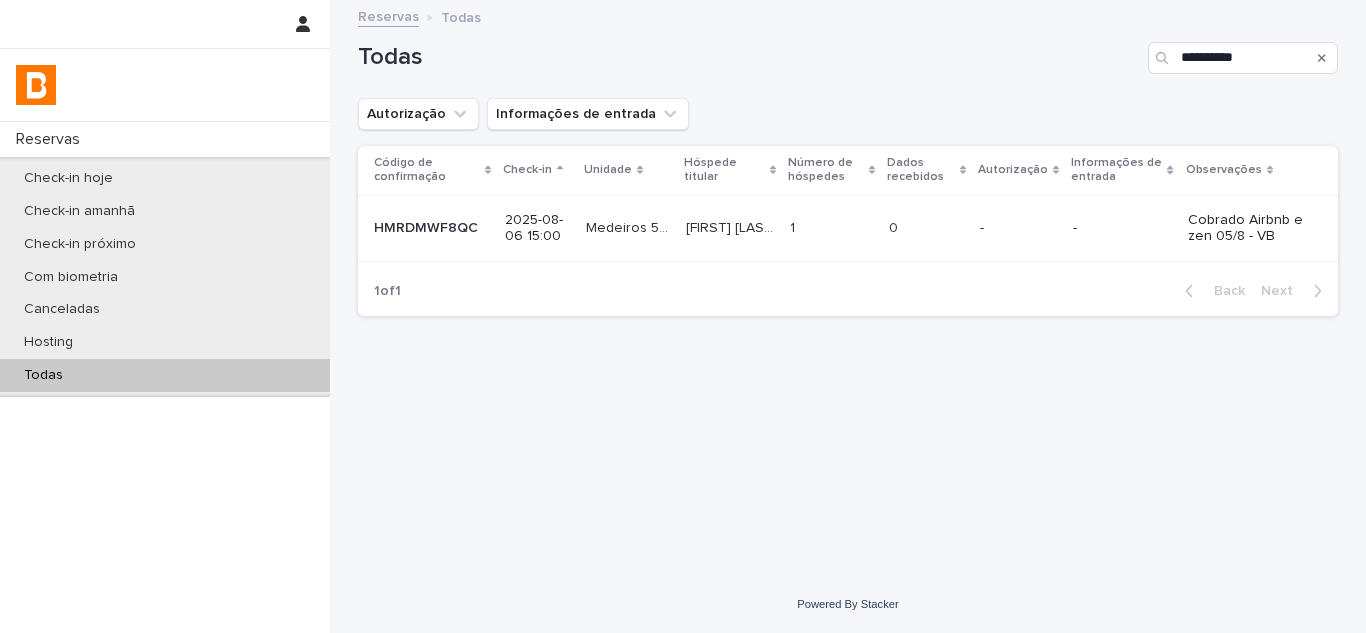 click on "1 1" at bounding box center [831, 228] 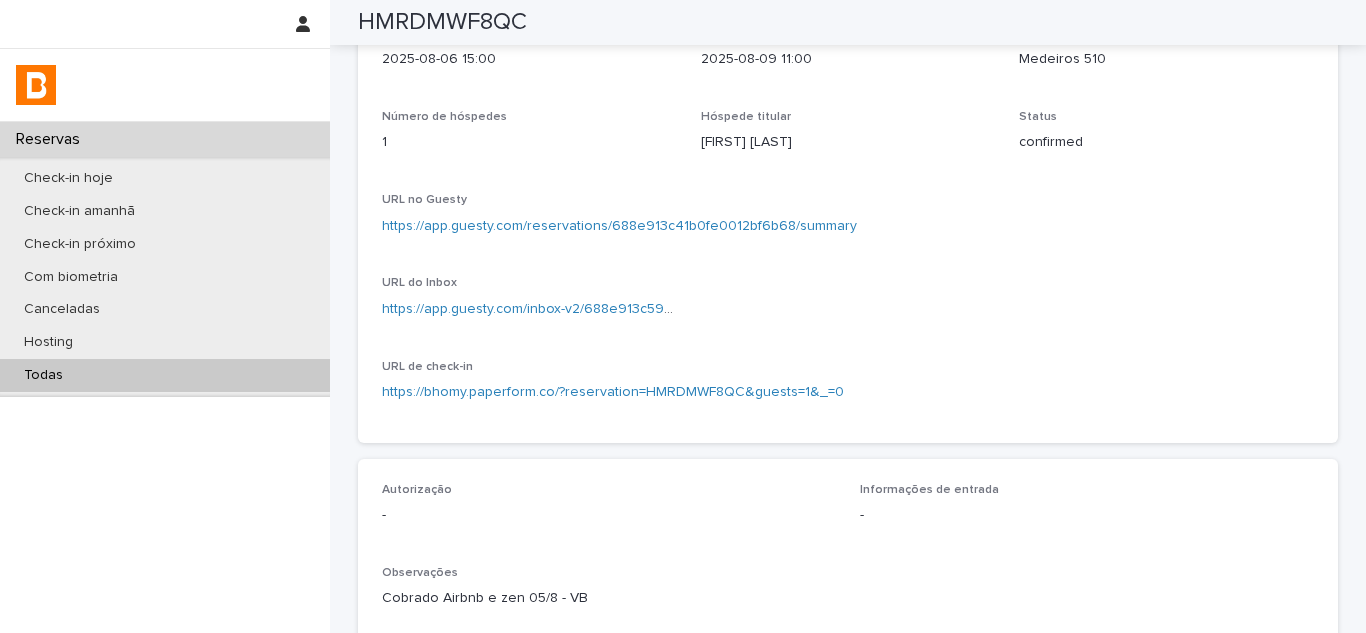 scroll, scrollTop: 0, scrollLeft: 0, axis: both 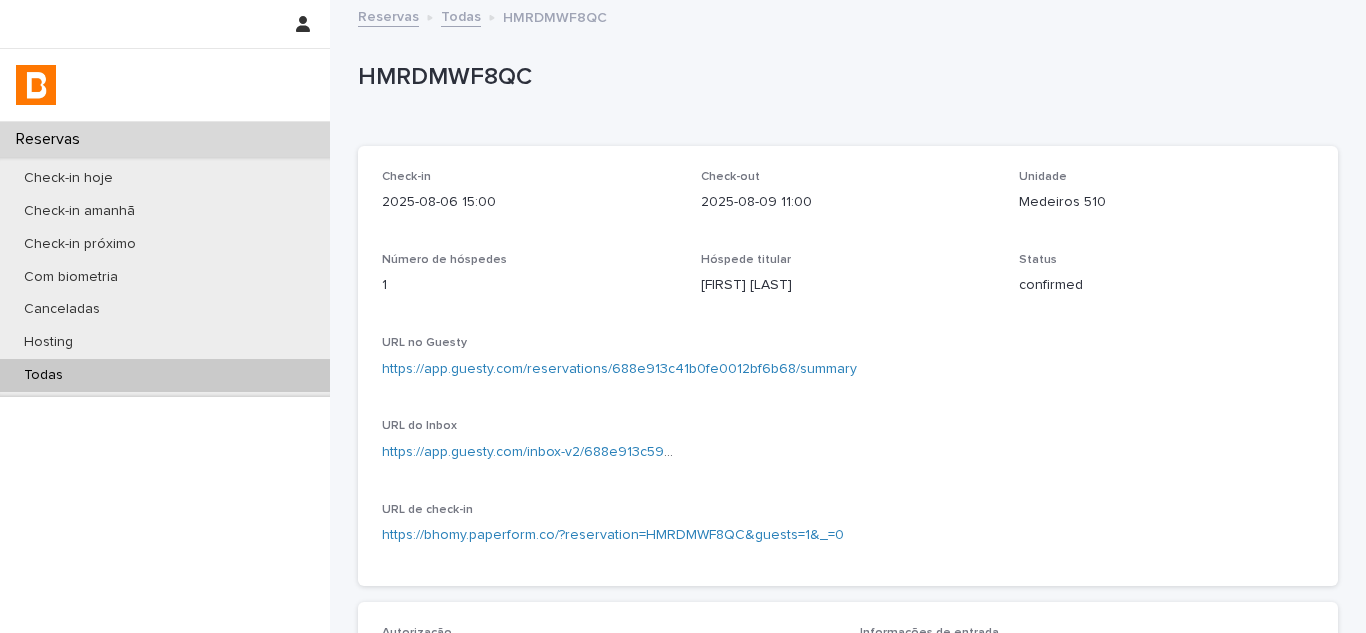 click on "Medeiros 510" at bounding box center (1166, 202) 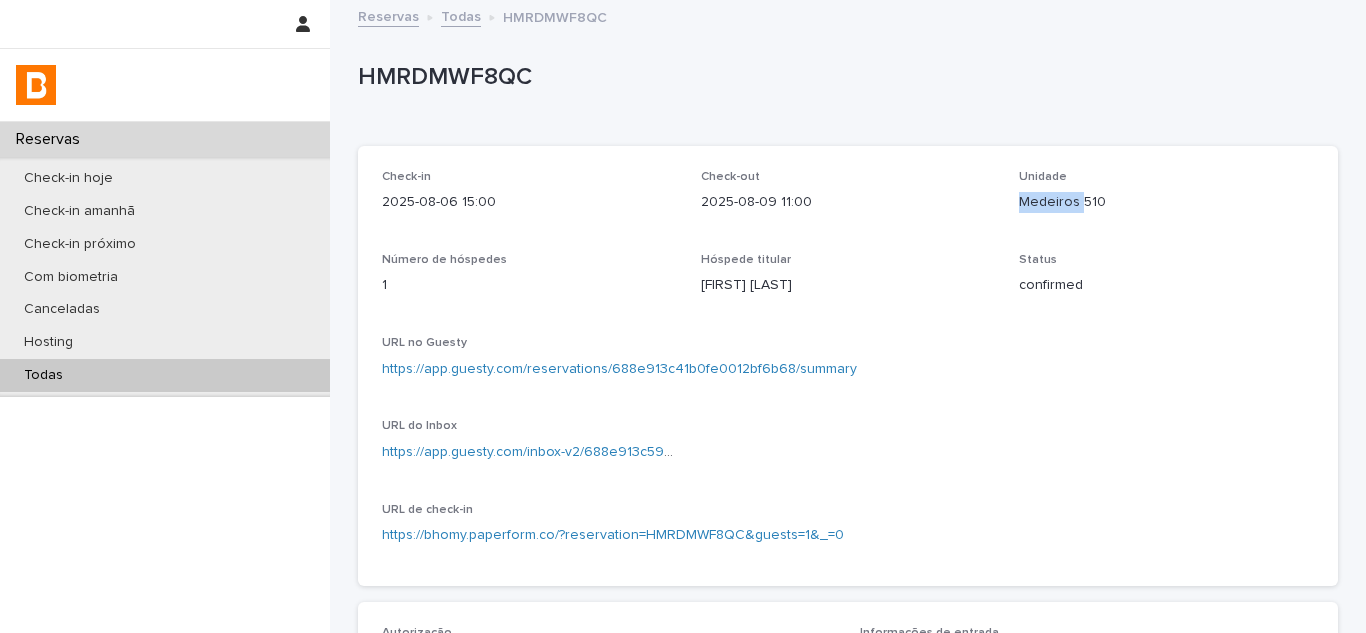 click on "Medeiros 510" at bounding box center (1166, 202) 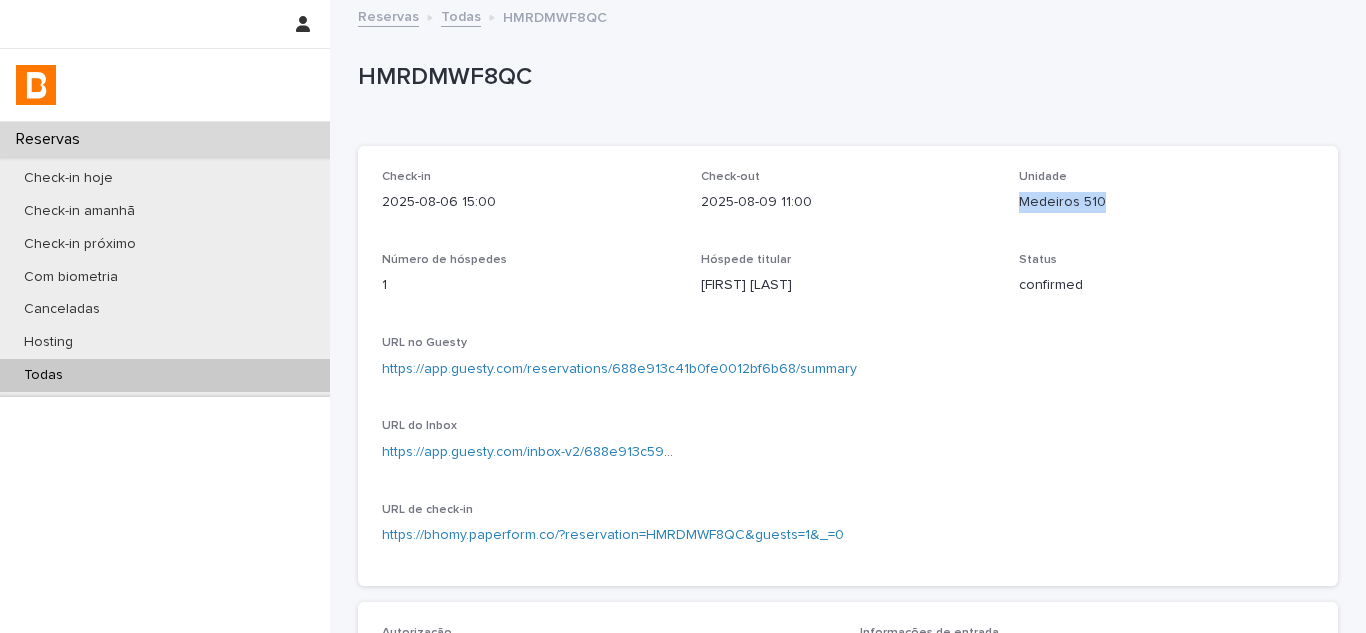 click on "Medeiros 510" at bounding box center (1166, 202) 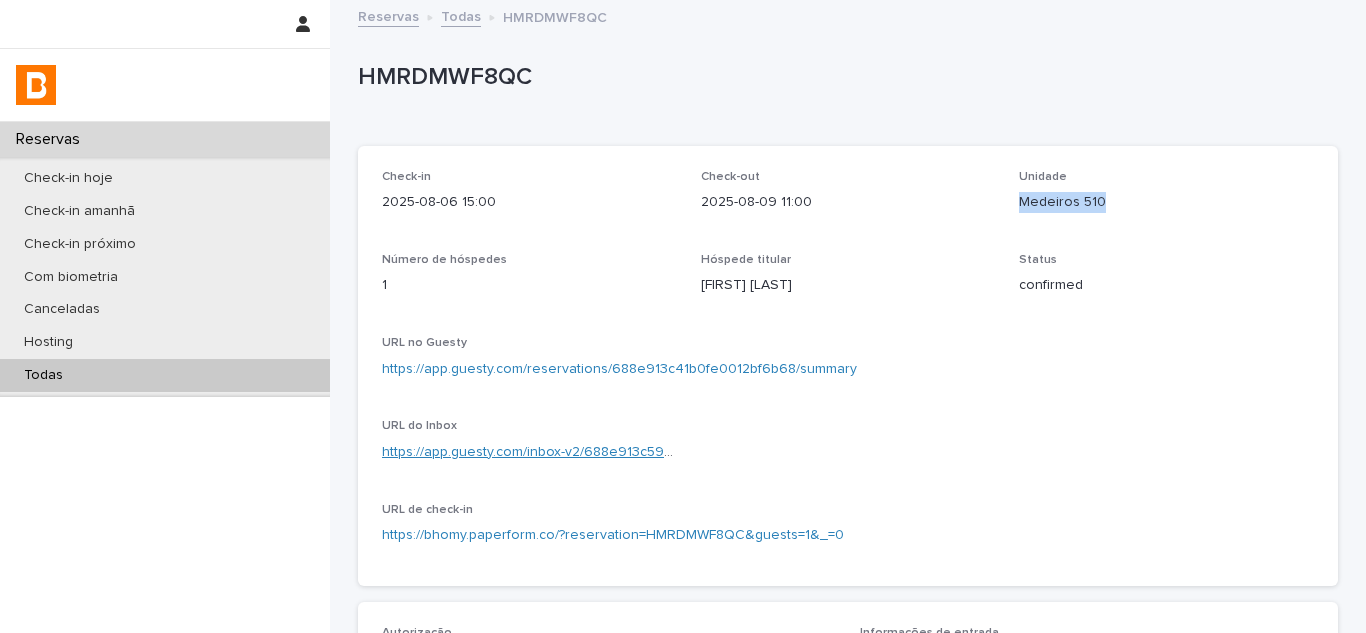 click on "https://app.guesty.com/inbox-v2/688e913c592d190012ddd90b?reservationId=688e913c41b0fe0012bf6b68" at bounding box center [719, 452] 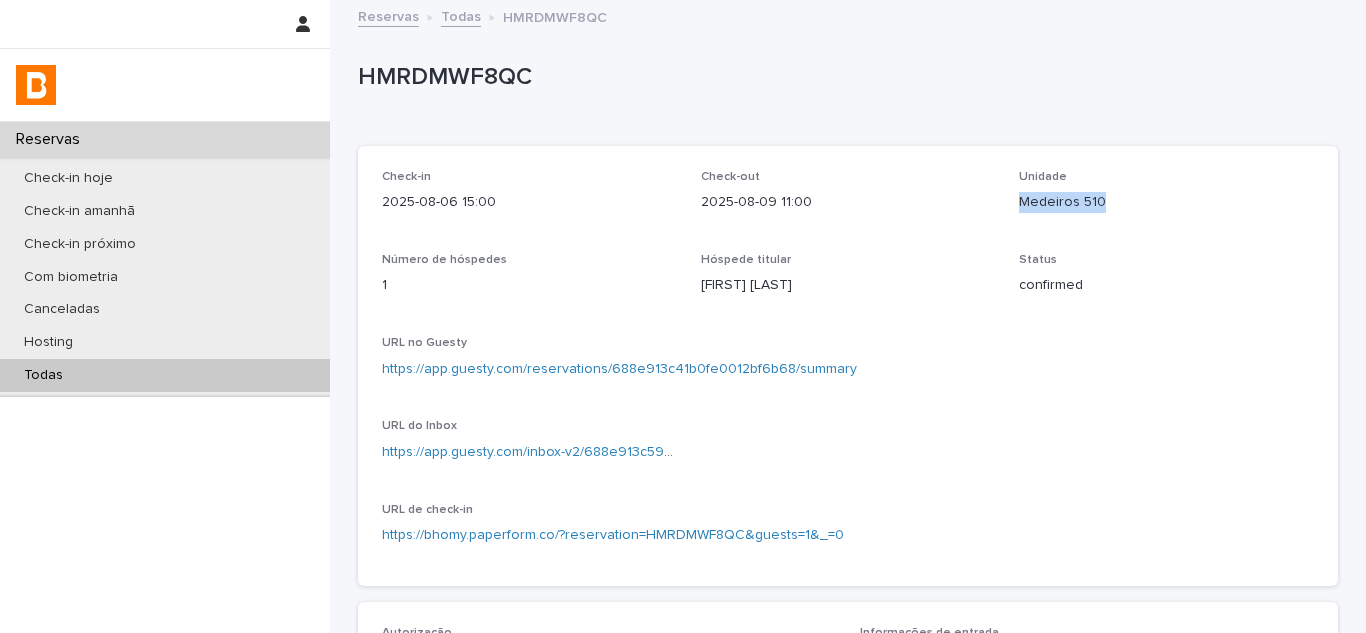 click on "Todas" at bounding box center (165, 375) 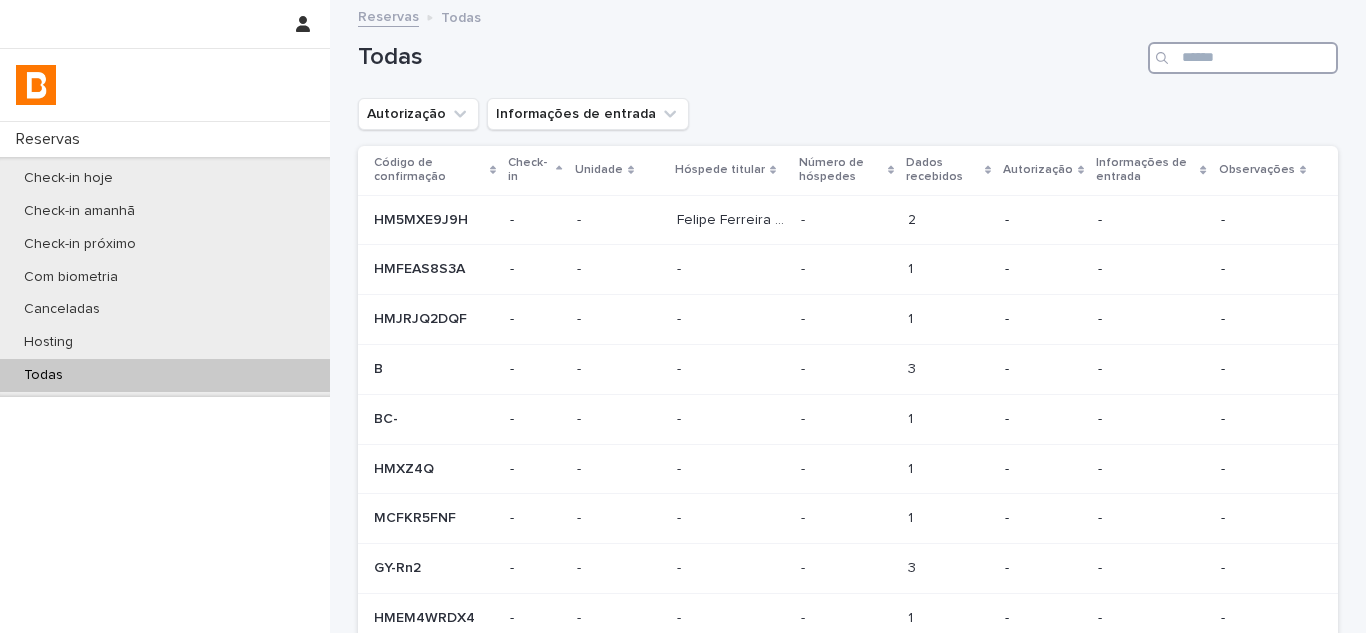 click at bounding box center [1243, 58] 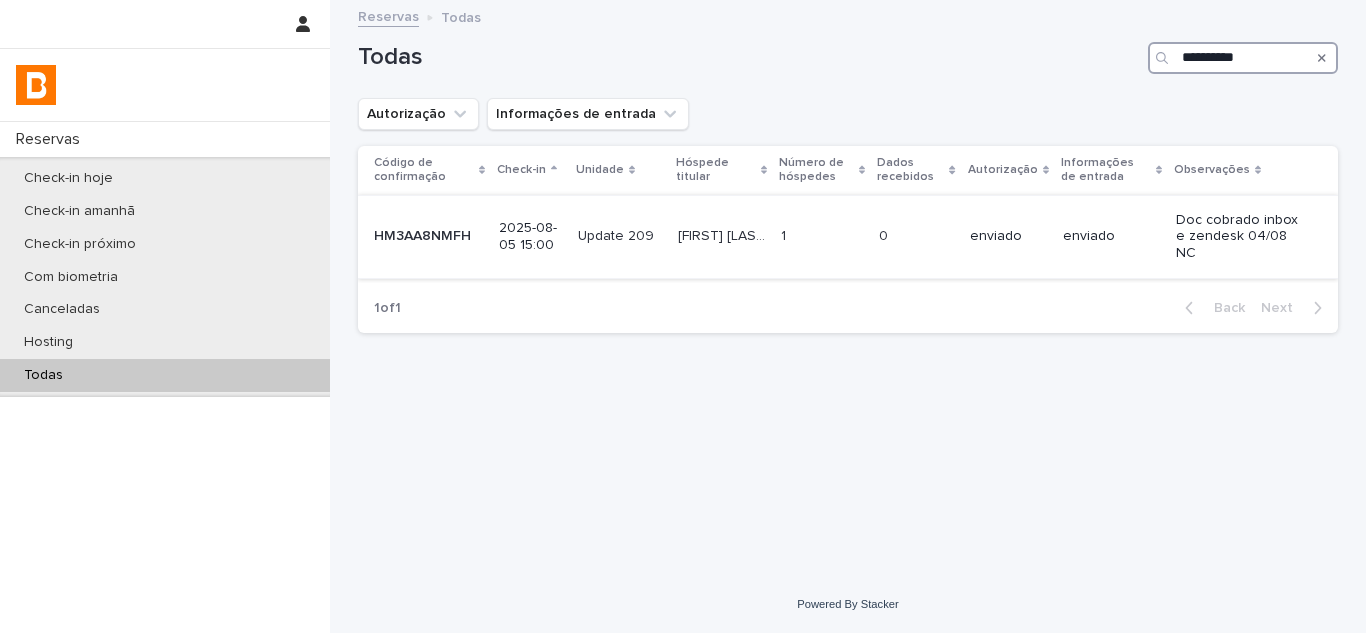 type on "**********" 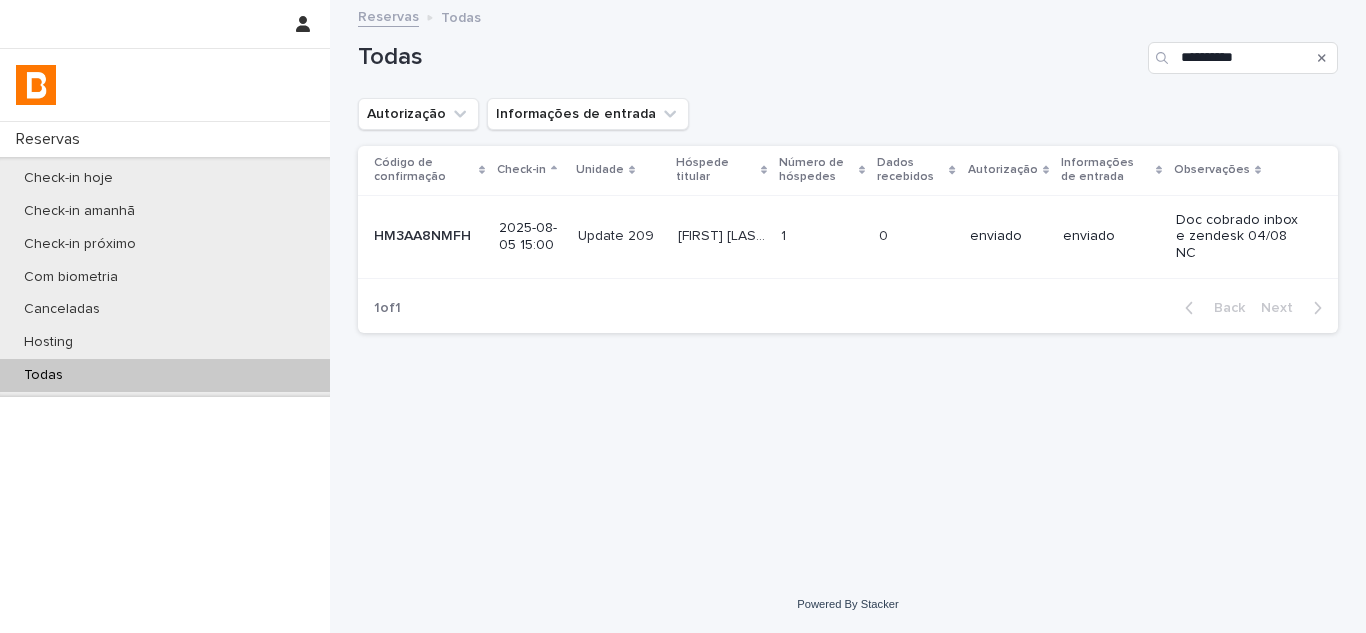 click on "1 1" at bounding box center [822, 236] 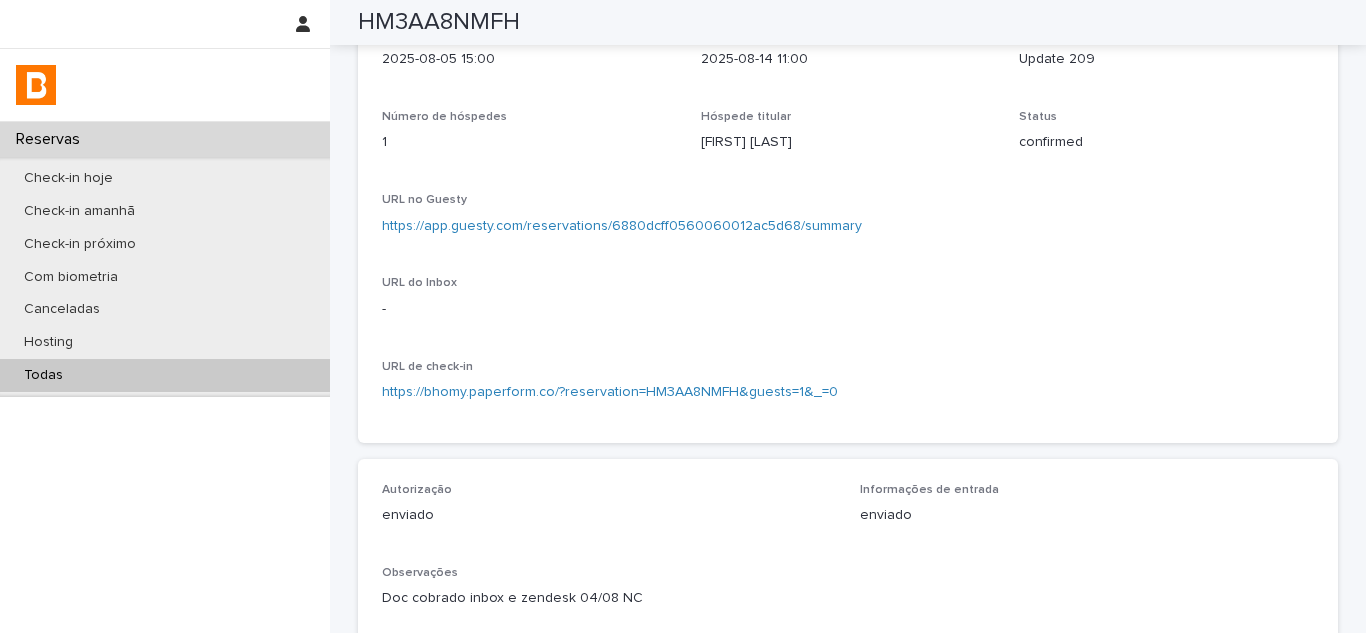 scroll, scrollTop: 0, scrollLeft: 0, axis: both 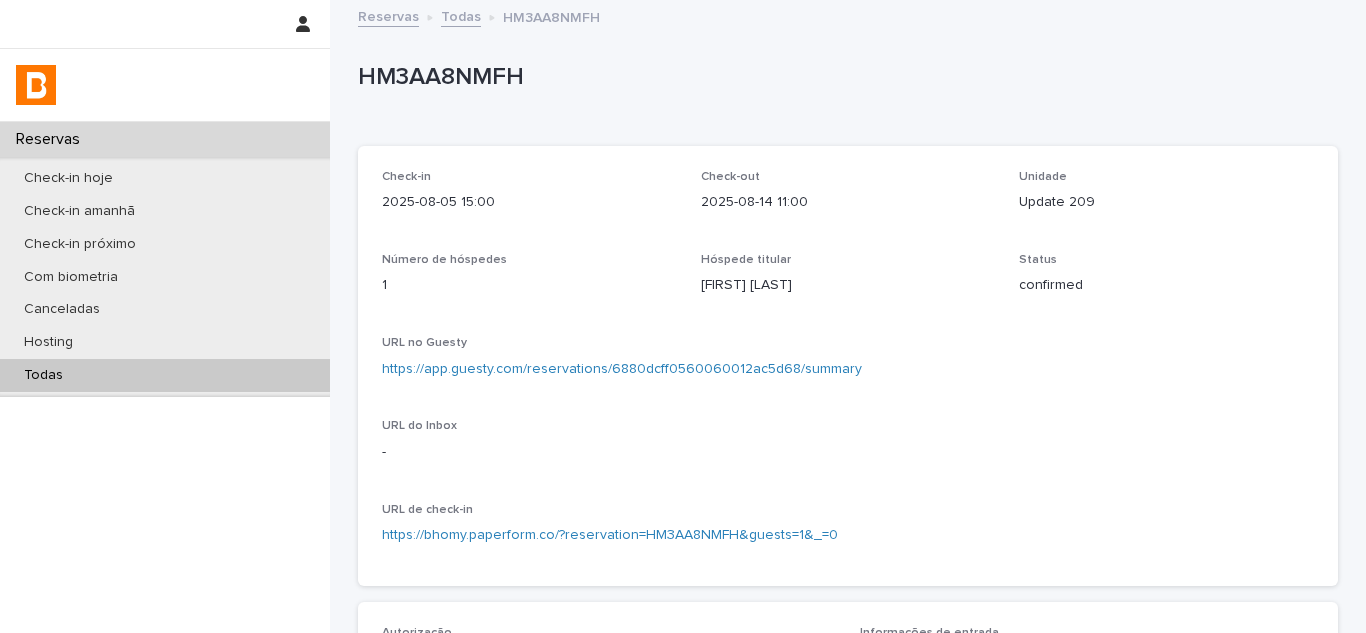 click on "Todas" at bounding box center [165, 375] 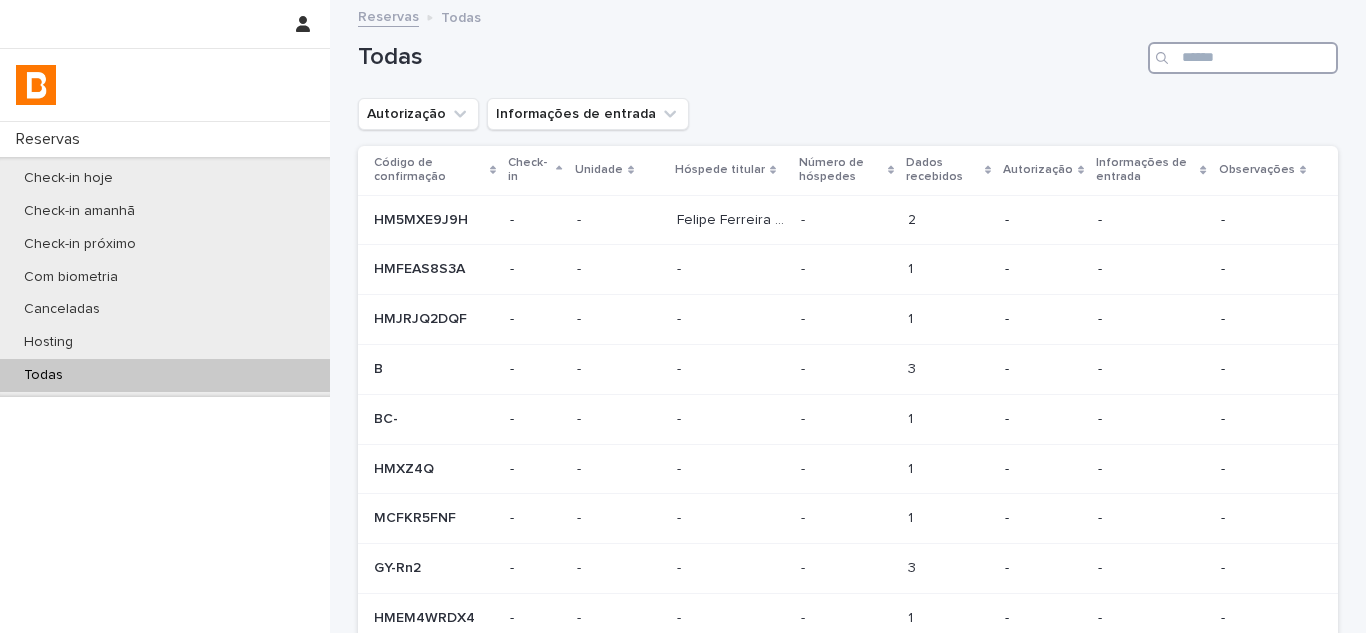 click at bounding box center [1243, 58] 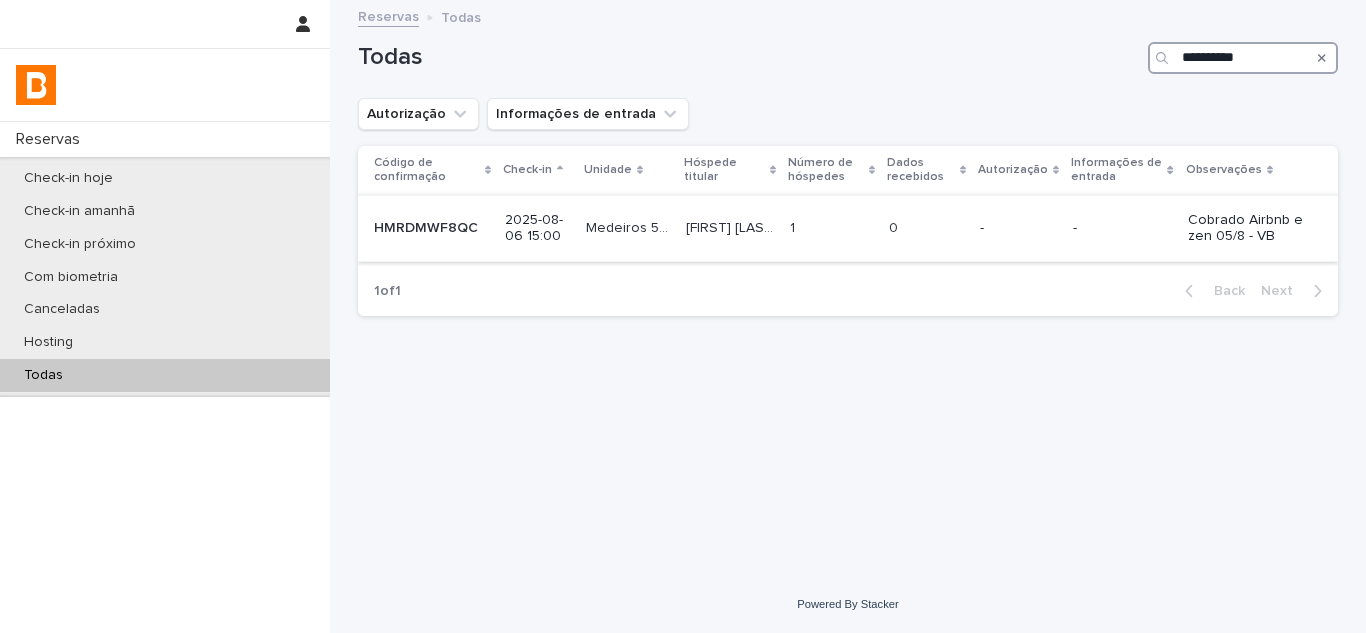type on "**********" 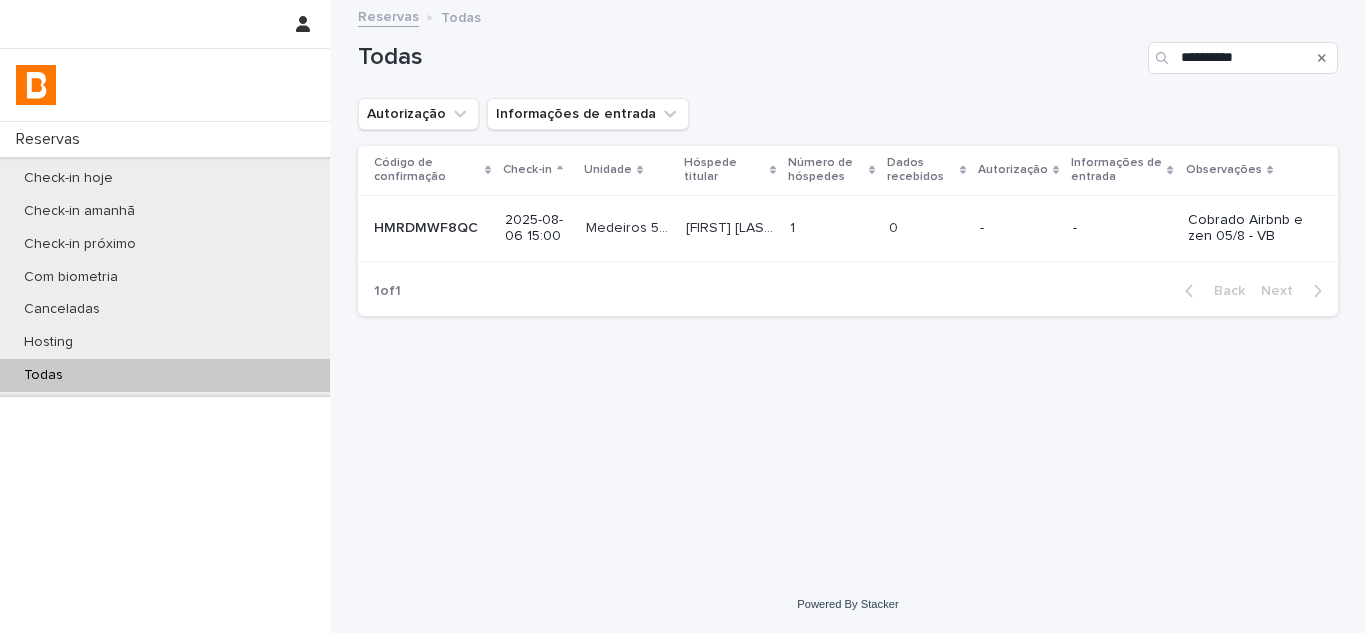 click on "1 1" at bounding box center [831, 228] 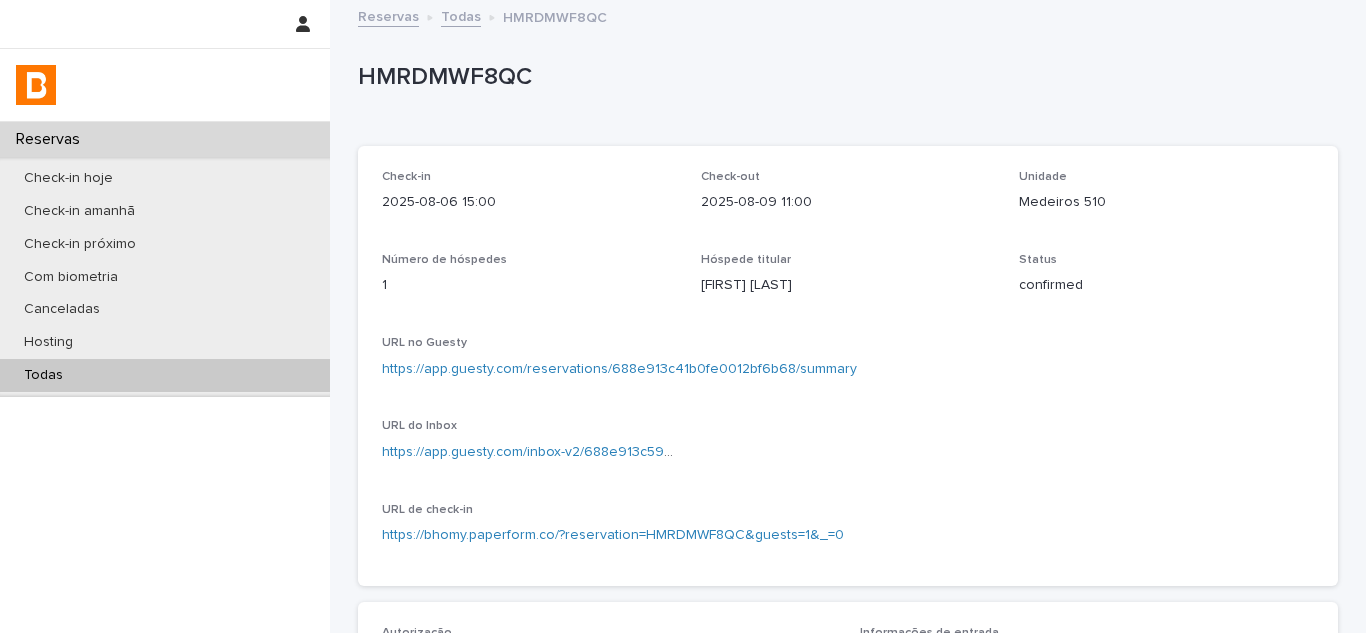 scroll, scrollTop: 300, scrollLeft: 0, axis: vertical 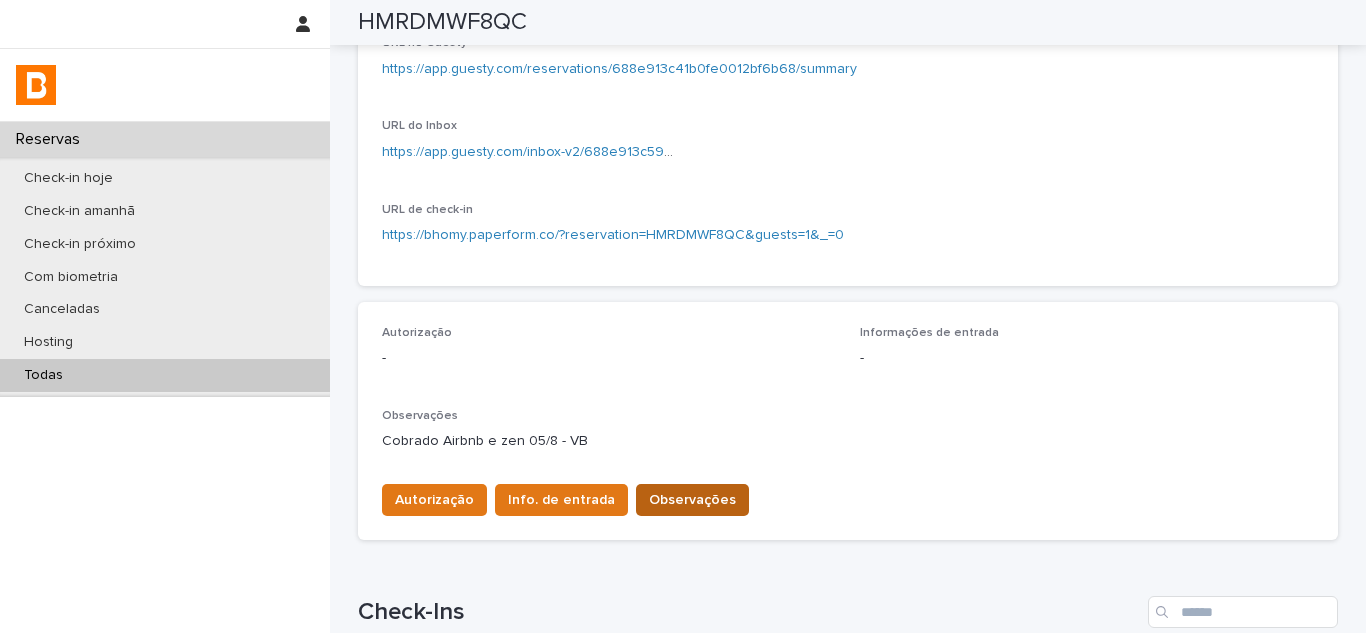 click on "Observações" at bounding box center [692, 500] 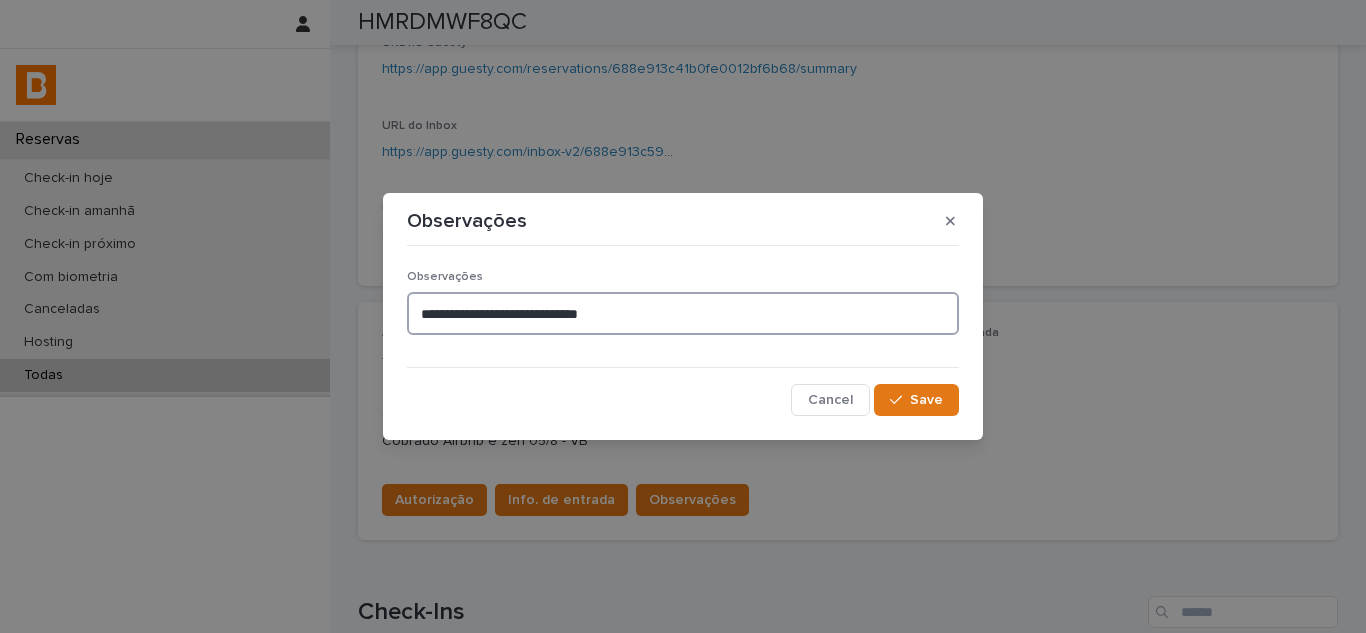 click on "**********" at bounding box center (683, 313) 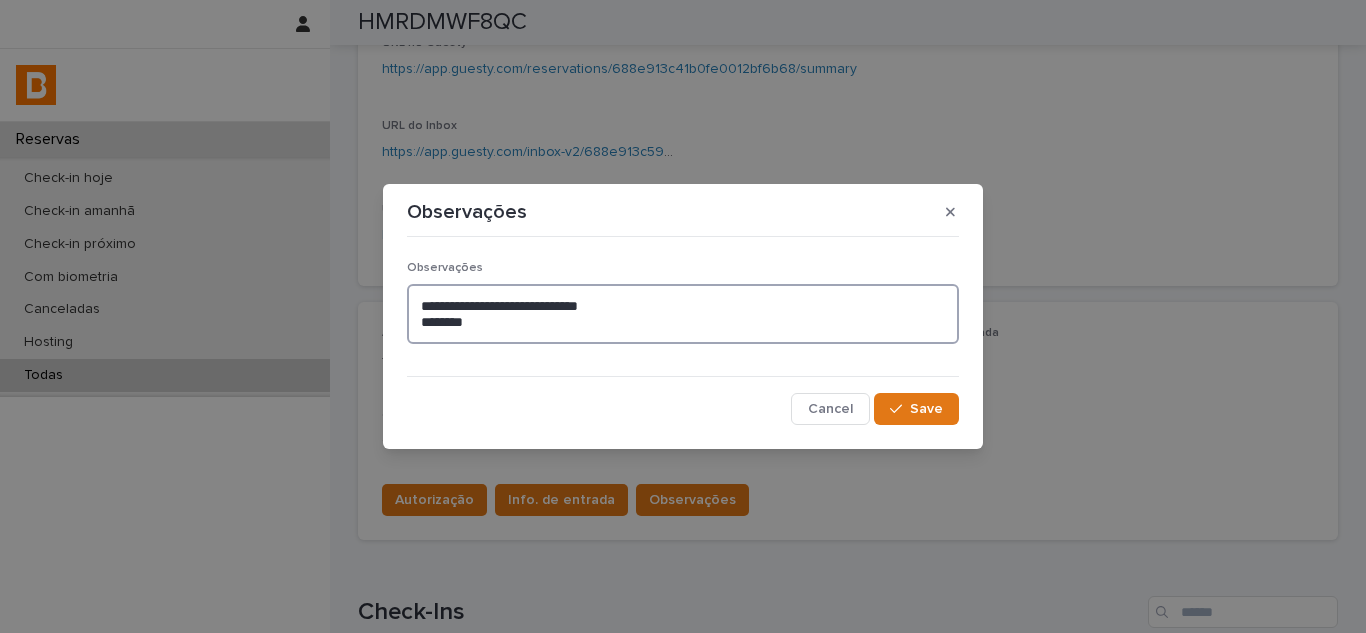 paste on "**********" 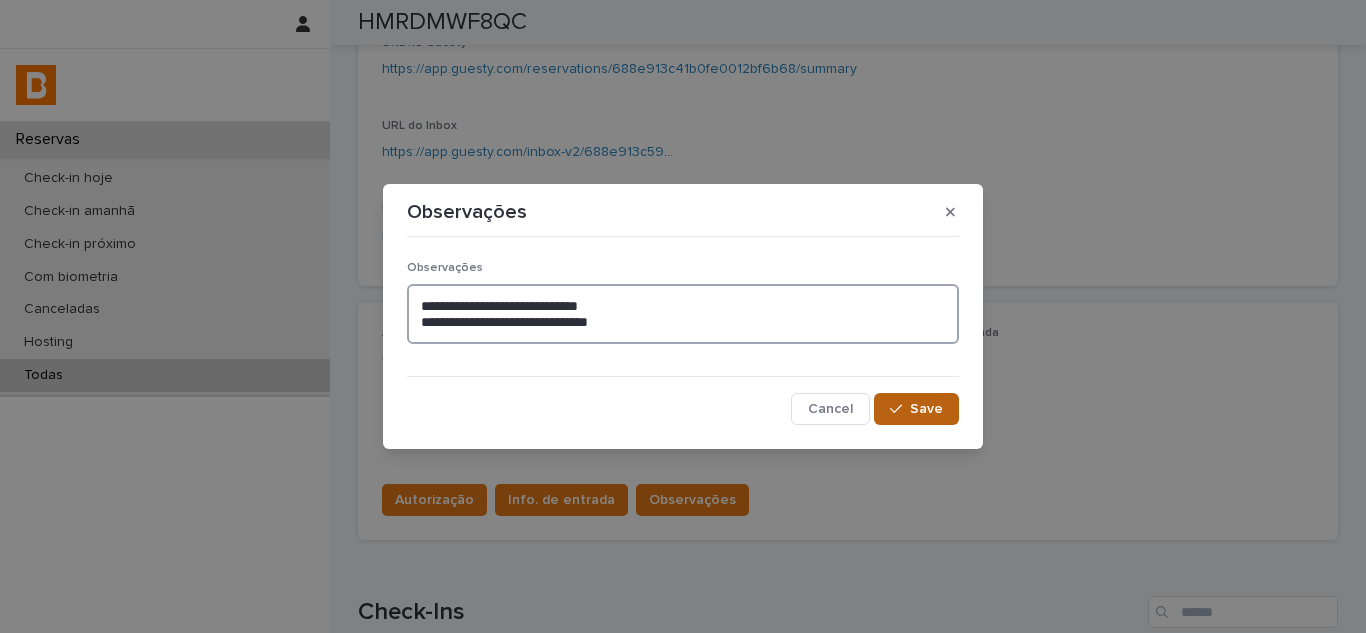 type on "**********" 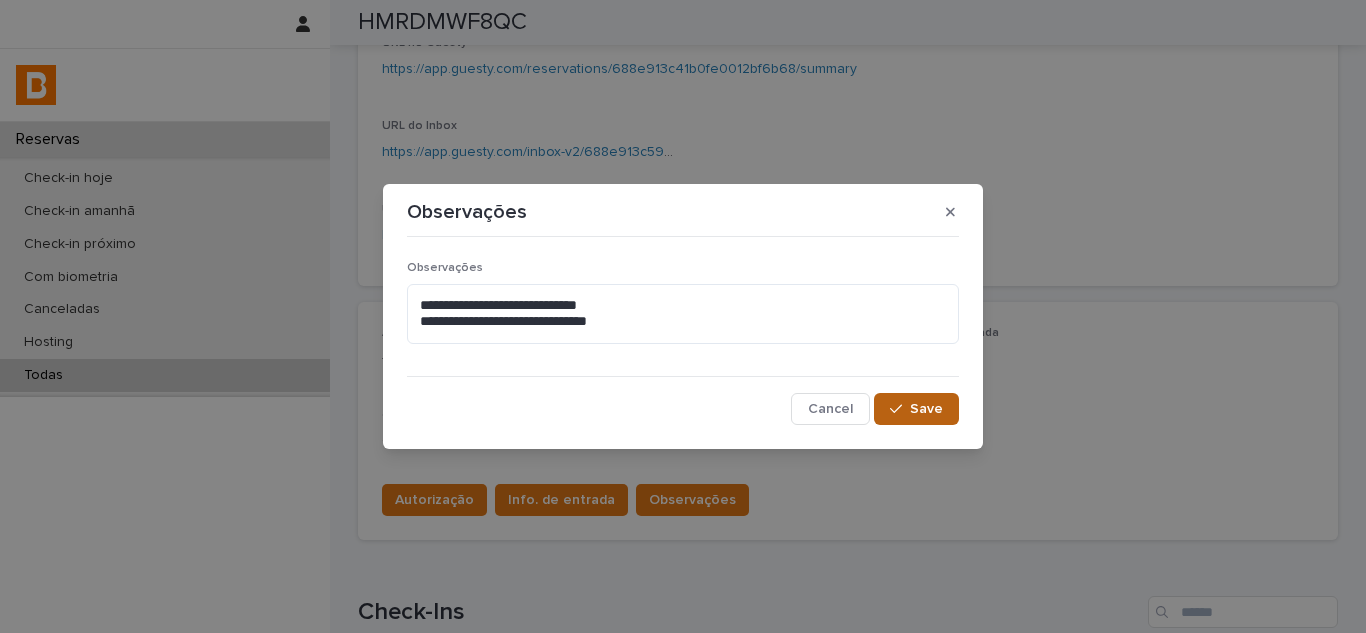 click on "Save" at bounding box center (926, 409) 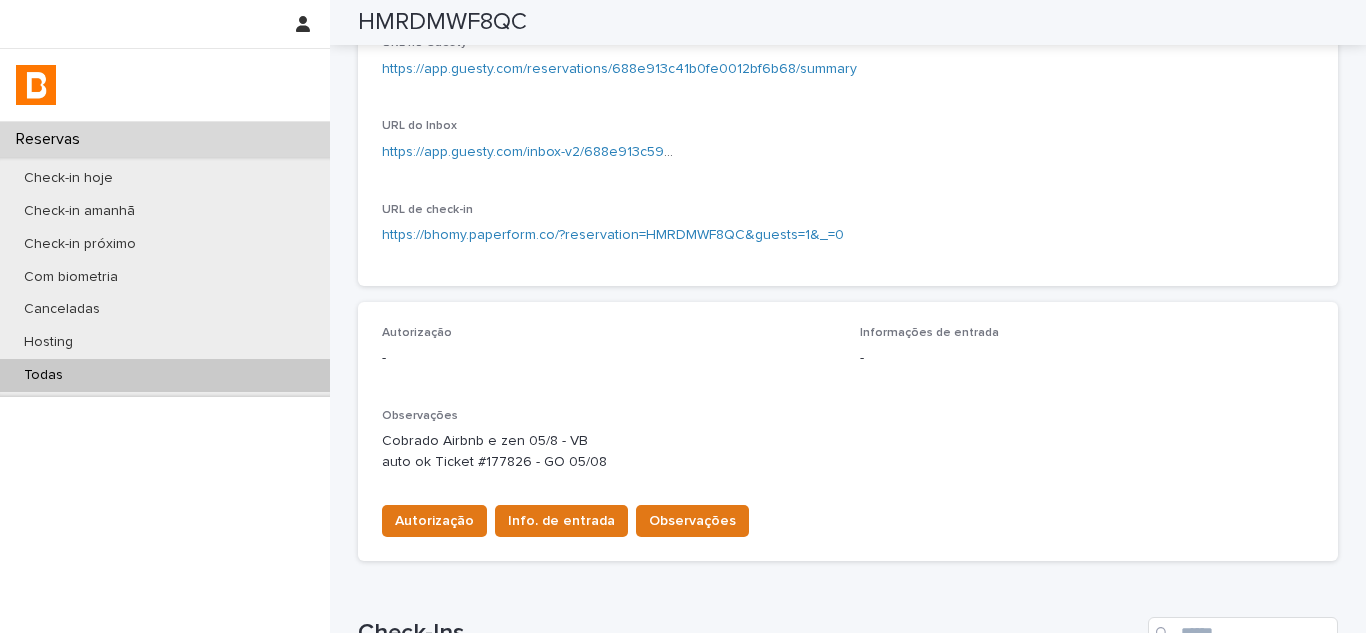 scroll, scrollTop: 311, scrollLeft: 0, axis: vertical 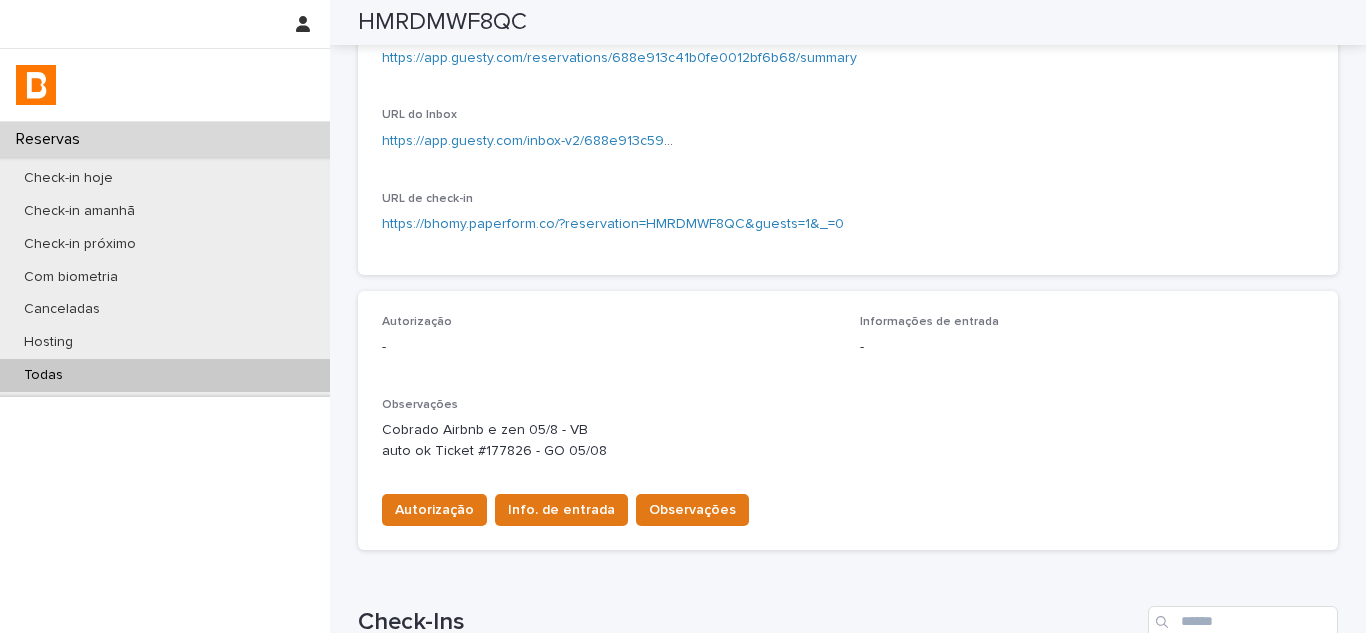 click on "Autorização" at bounding box center [434, 510] 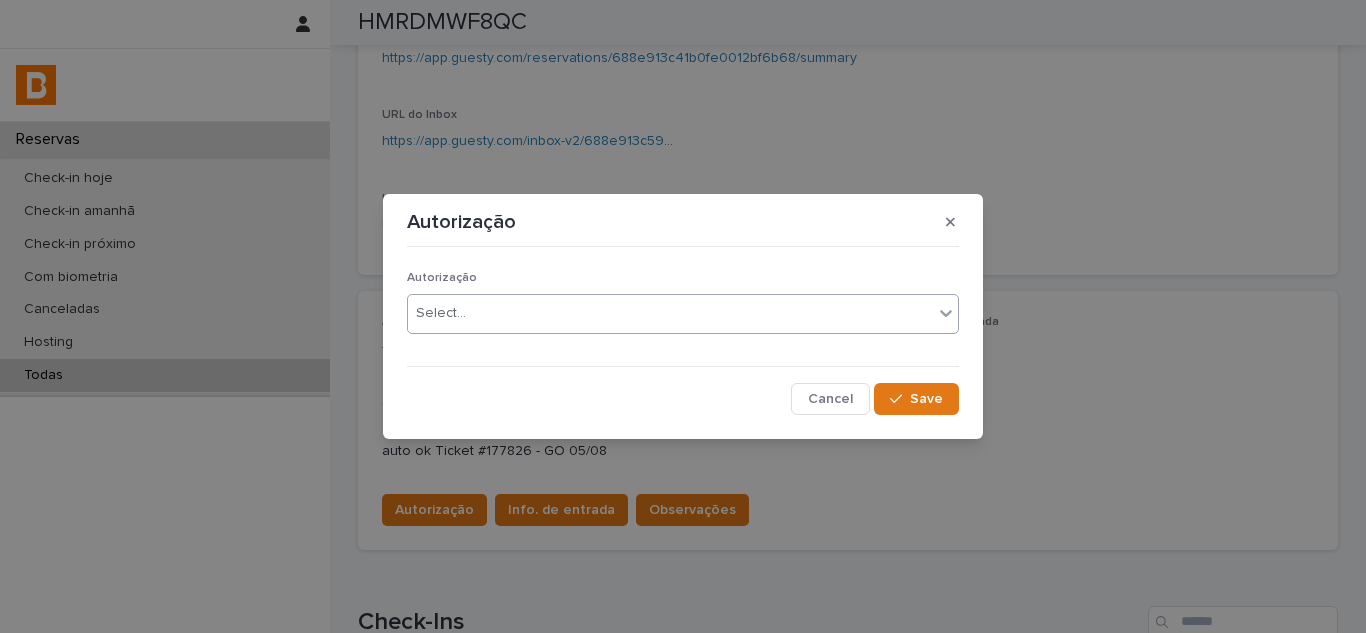 click on "Select..." at bounding box center (670, 313) 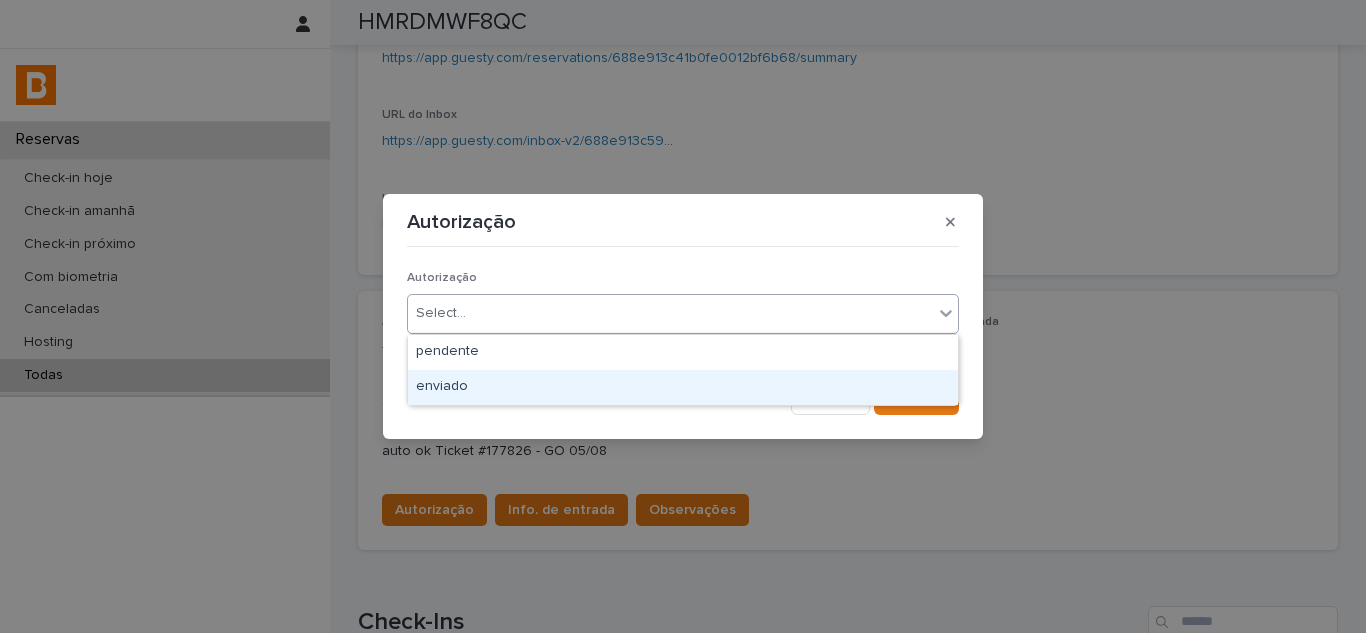 click on "enviado" at bounding box center [683, 387] 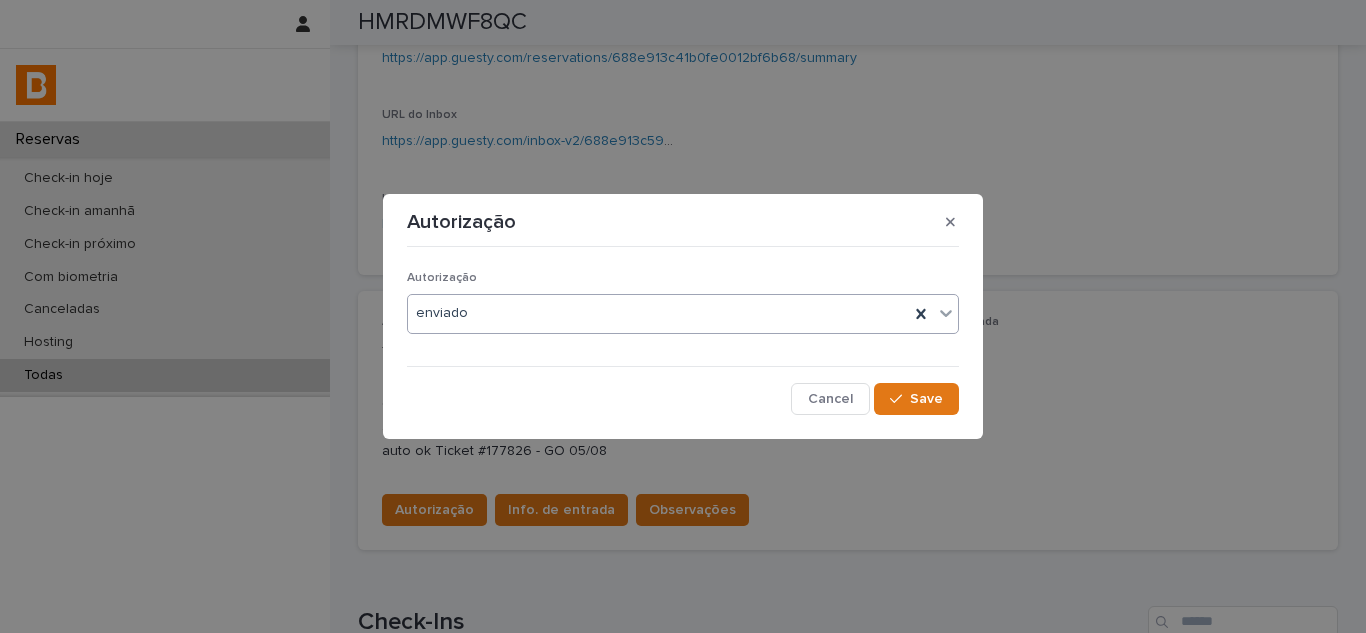 click on "Autorização   option enviado, selected.     0 results available. Select is focused ,type to refine list, press Down to open the menu,  enviado Cancel Save" at bounding box center (683, 334) 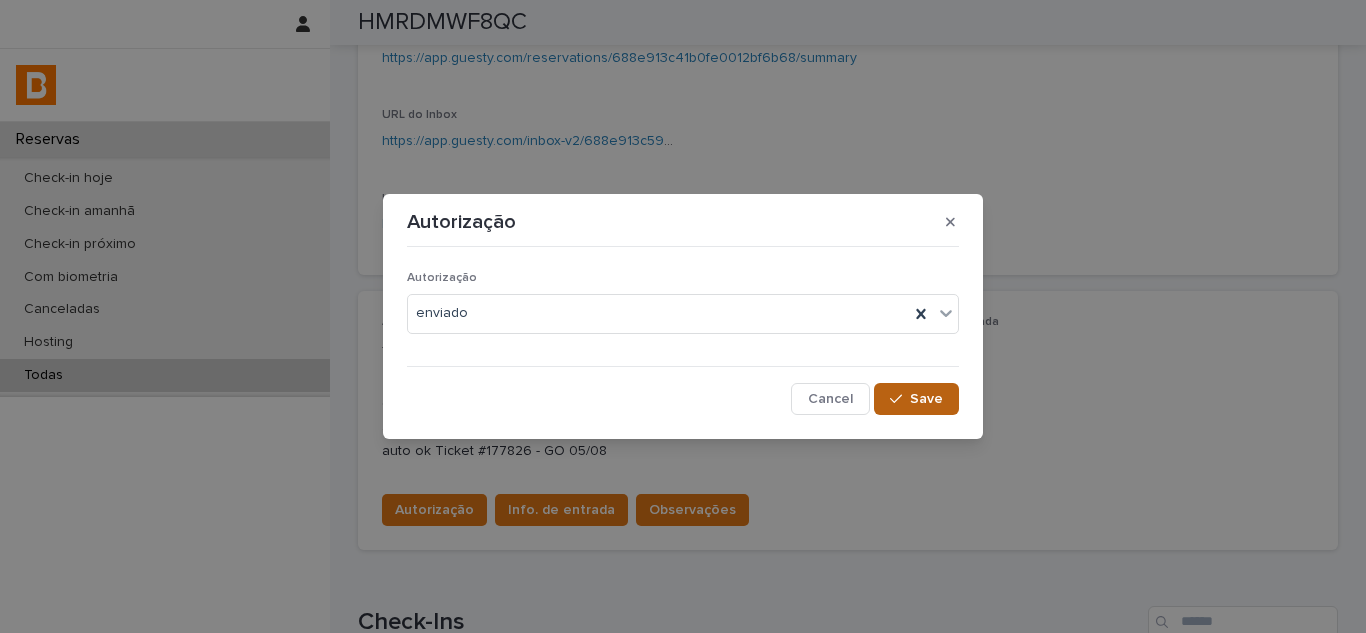 click on "Save" at bounding box center [926, 399] 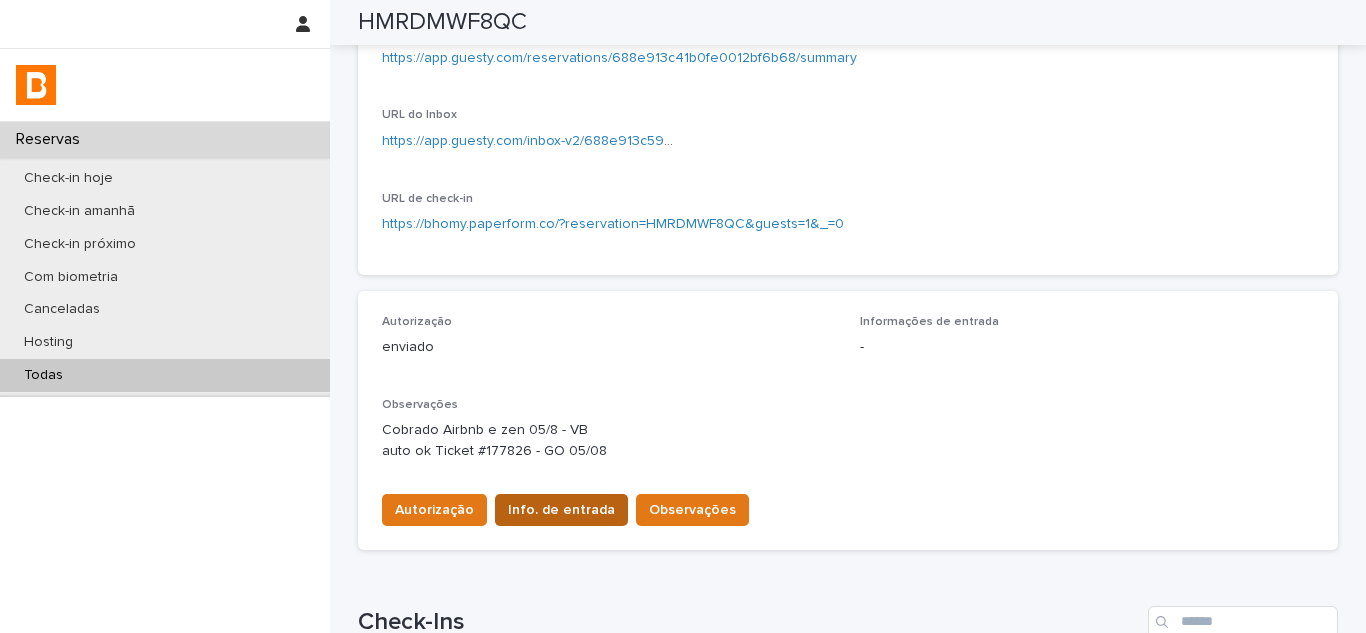 click on "Info. de entrada" at bounding box center (561, 510) 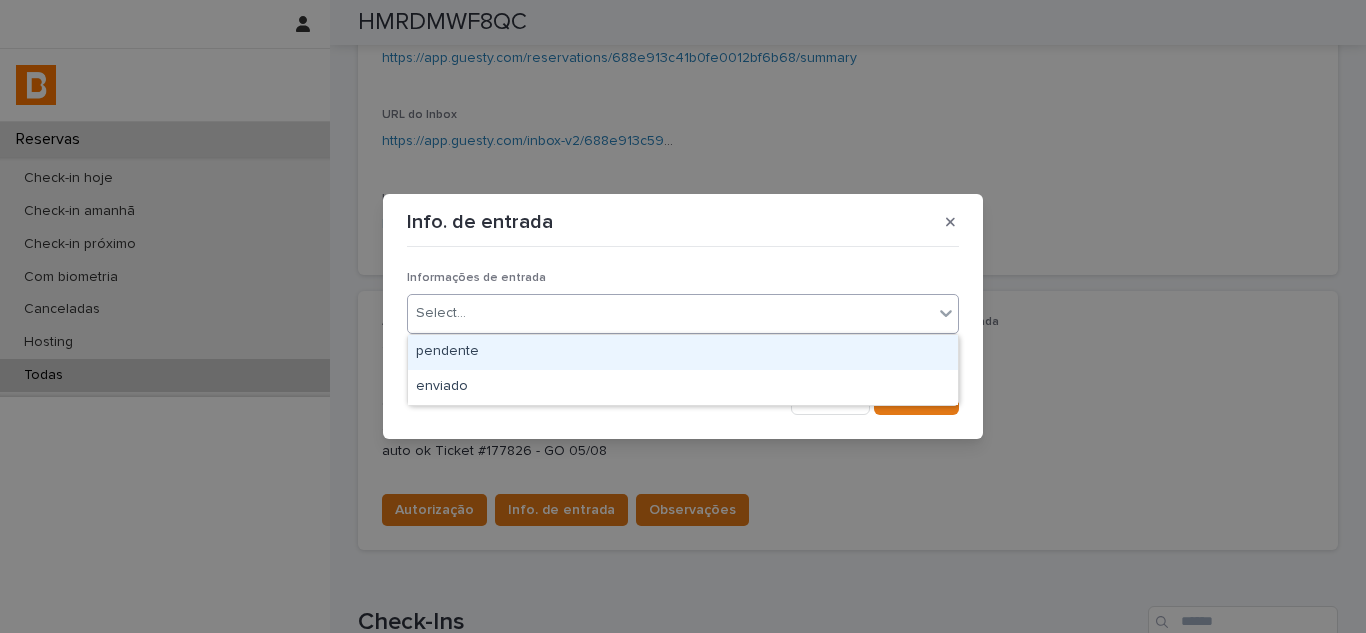 click on "Select..." at bounding box center [670, 313] 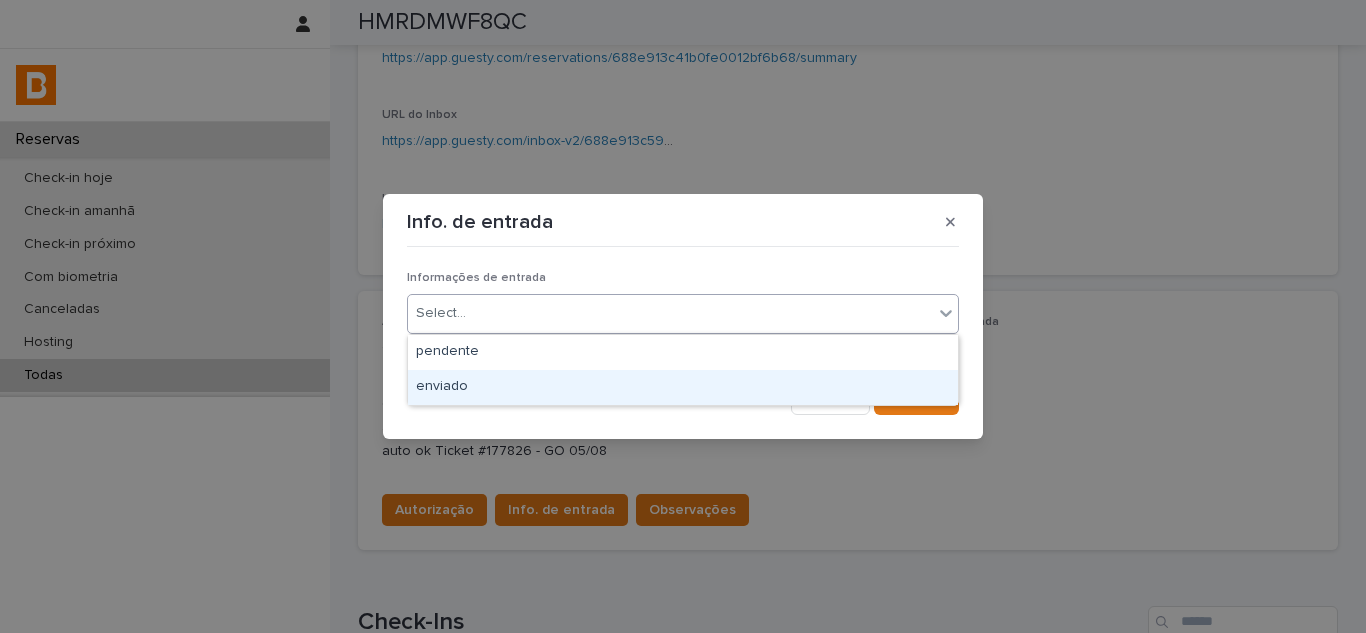 click on "enviado" at bounding box center (683, 387) 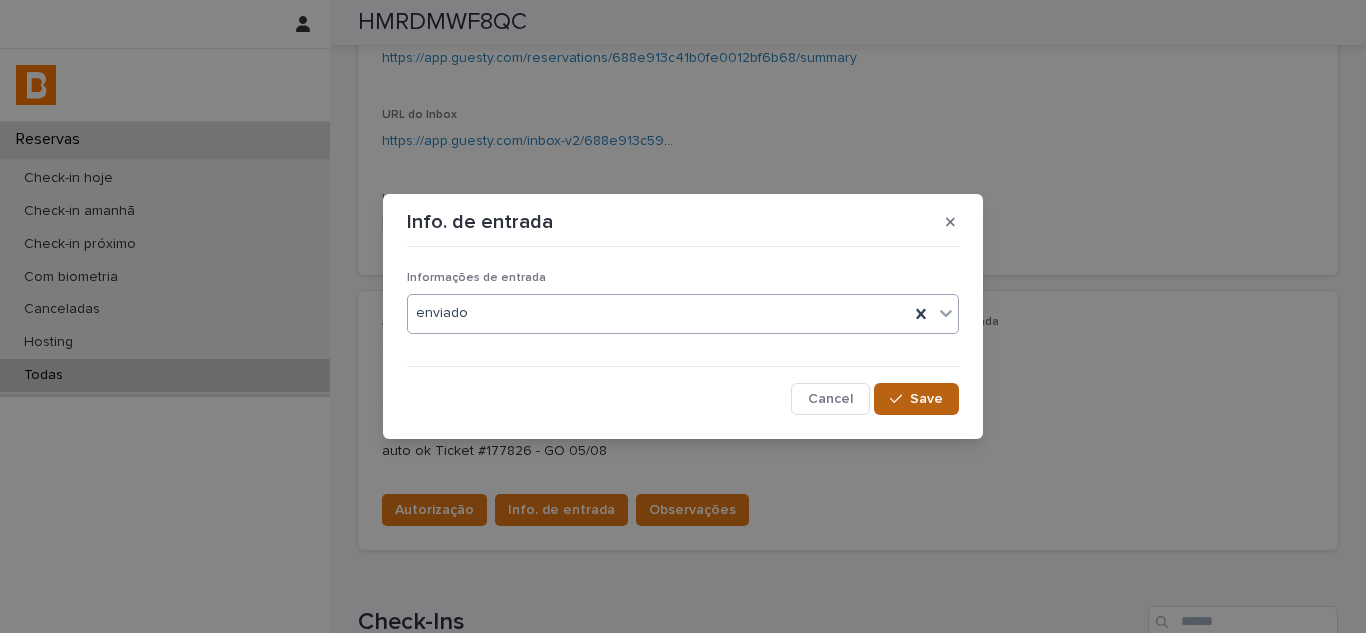 click 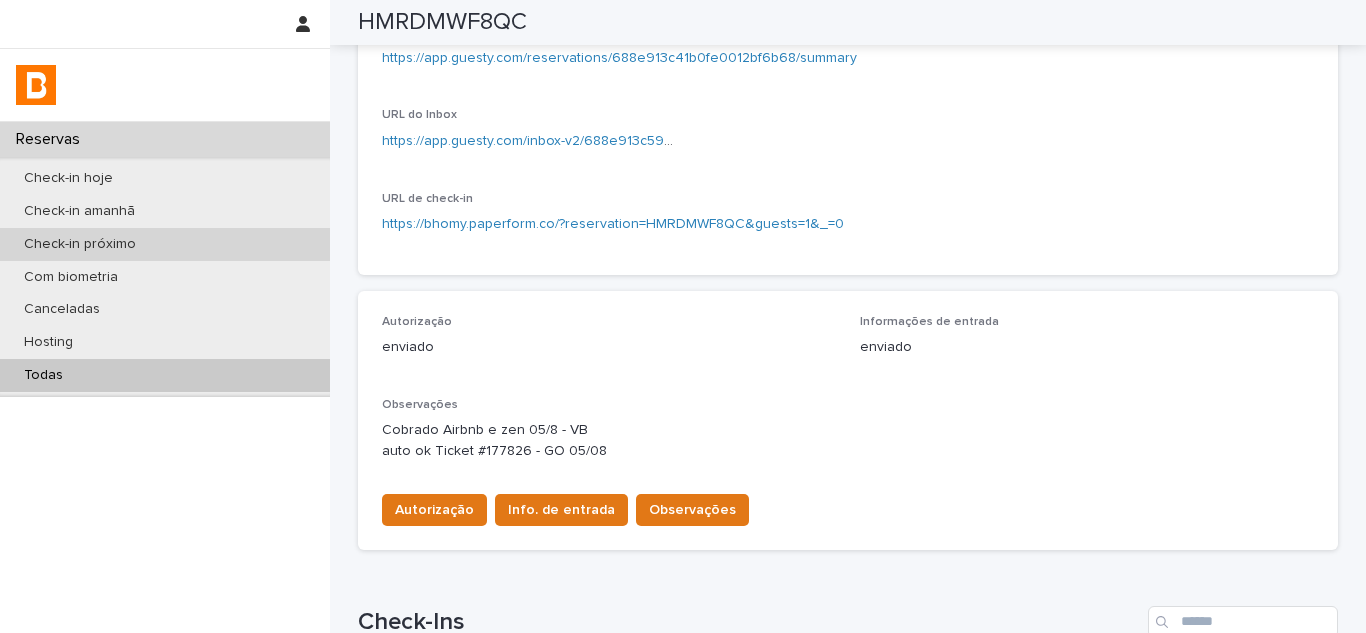 click on "Check-in próximo" at bounding box center [165, 244] 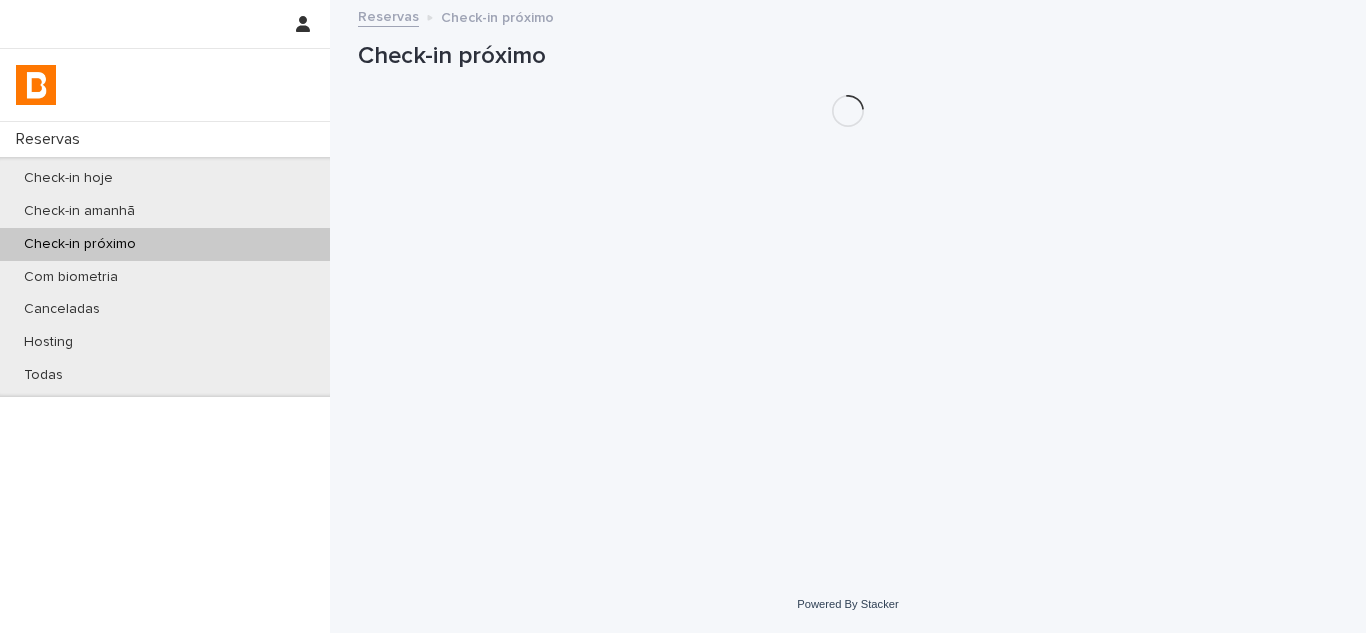 scroll, scrollTop: 0, scrollLeft: 0, axis: both 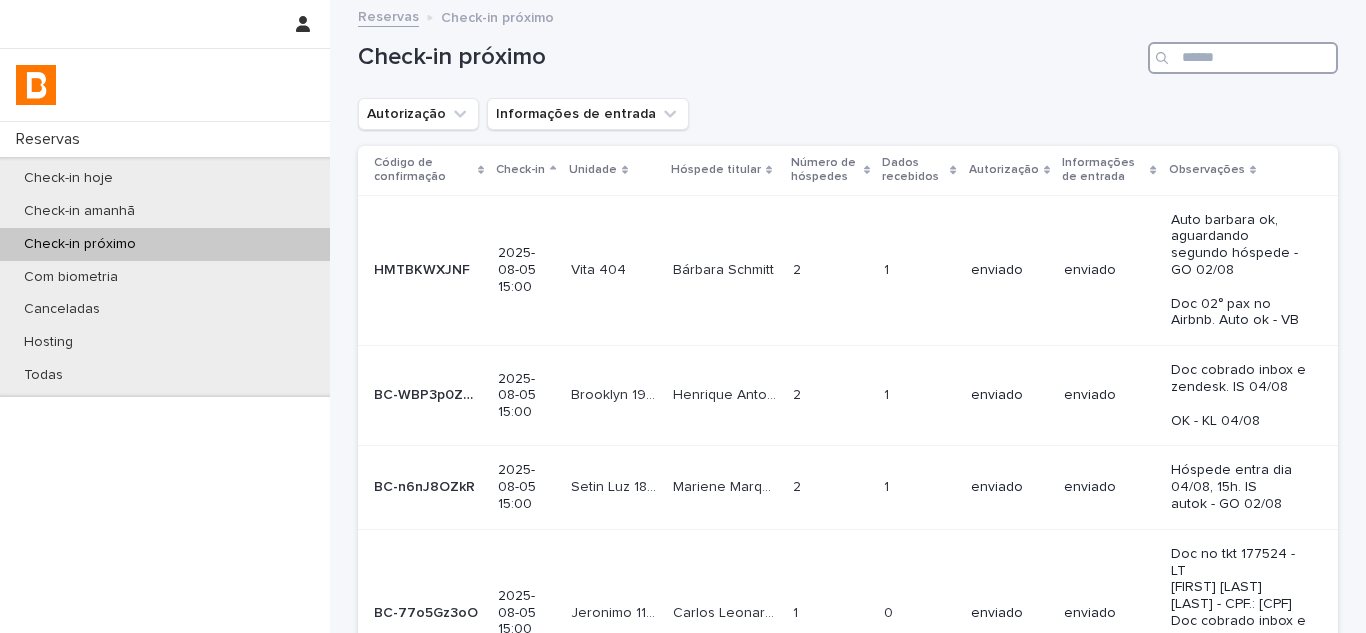 click at bounding box center [1243, 58] 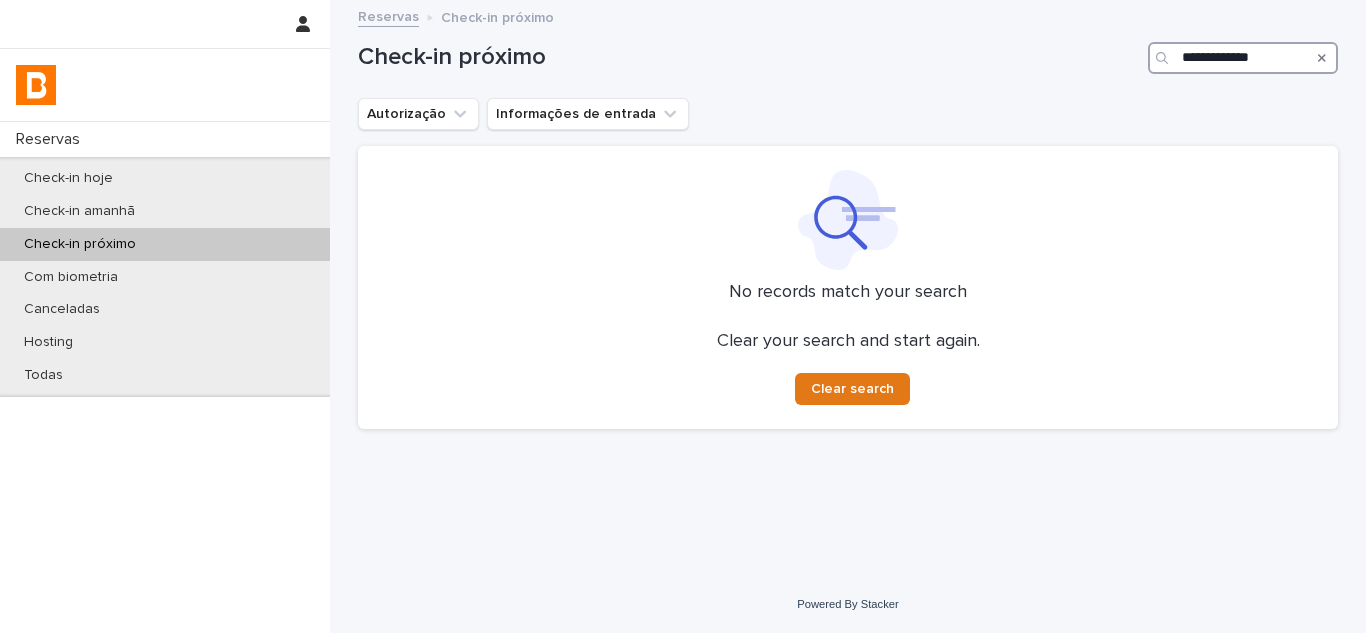type on "**********" 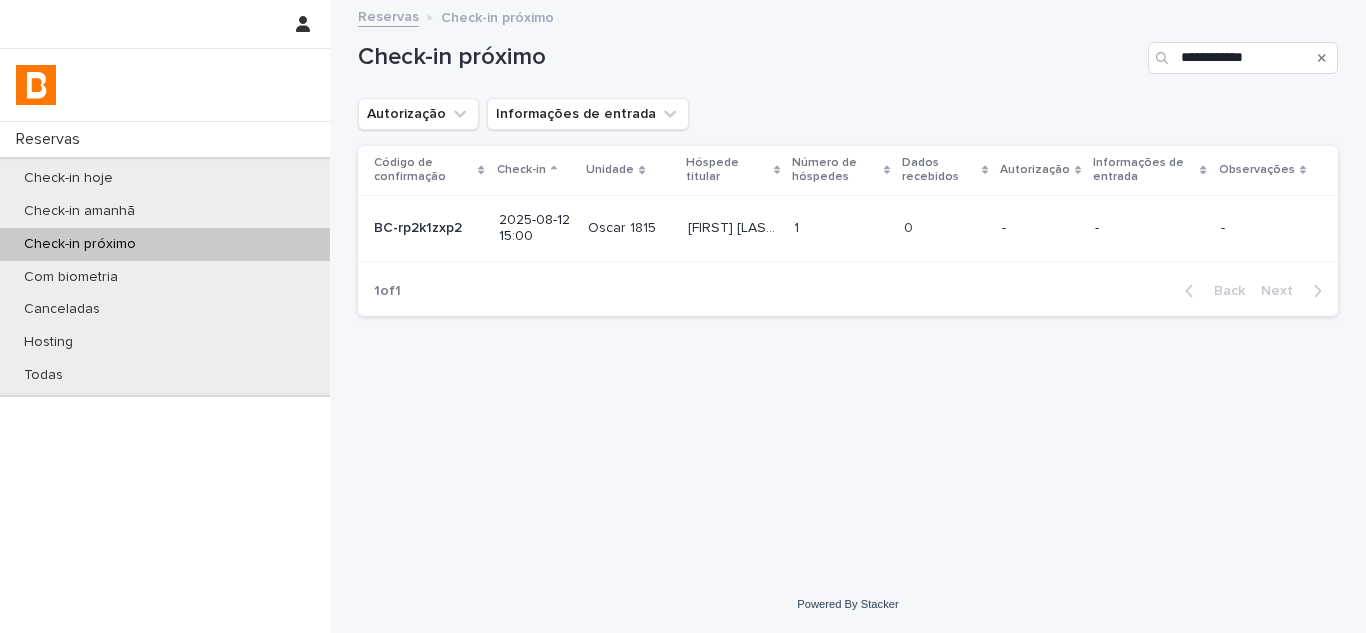 click on "1 1" at bounding box center (841, 228) 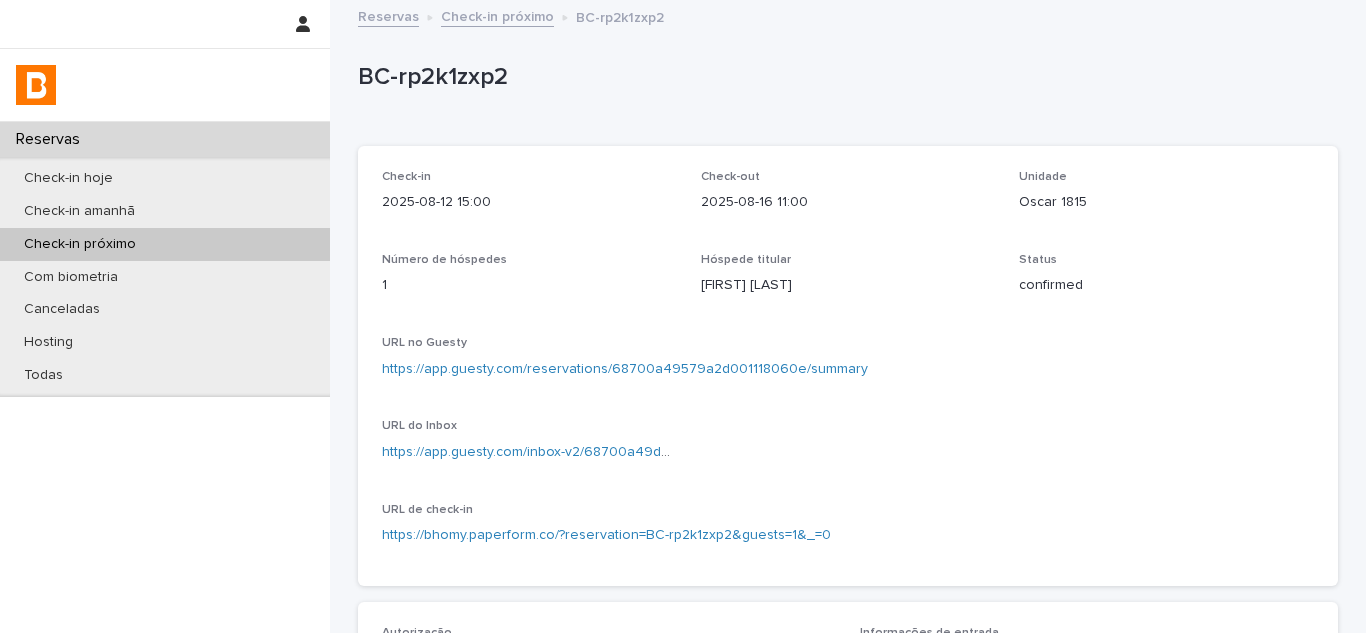 click on "Oscar 1815" at bounding box center (1166, 202) 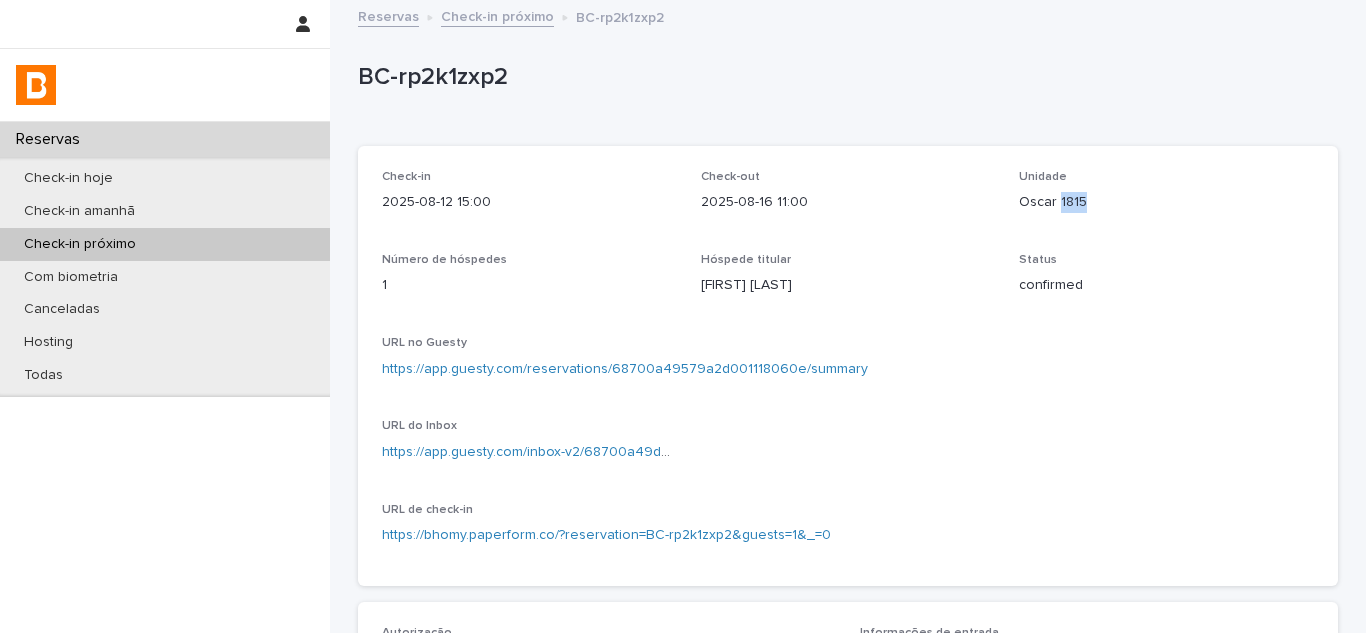 click on "Oscar 1815" at bounding box center [1166, 202] 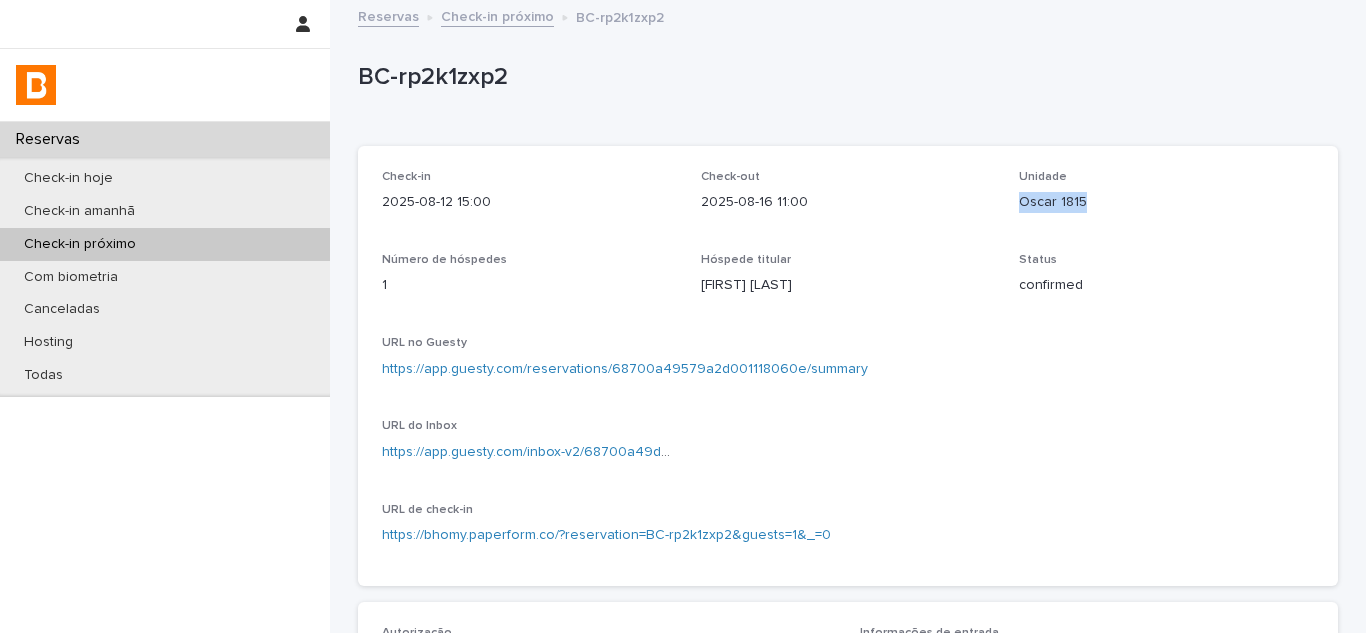 click on "Oscar 1815" at bounding box center [1166, 202] 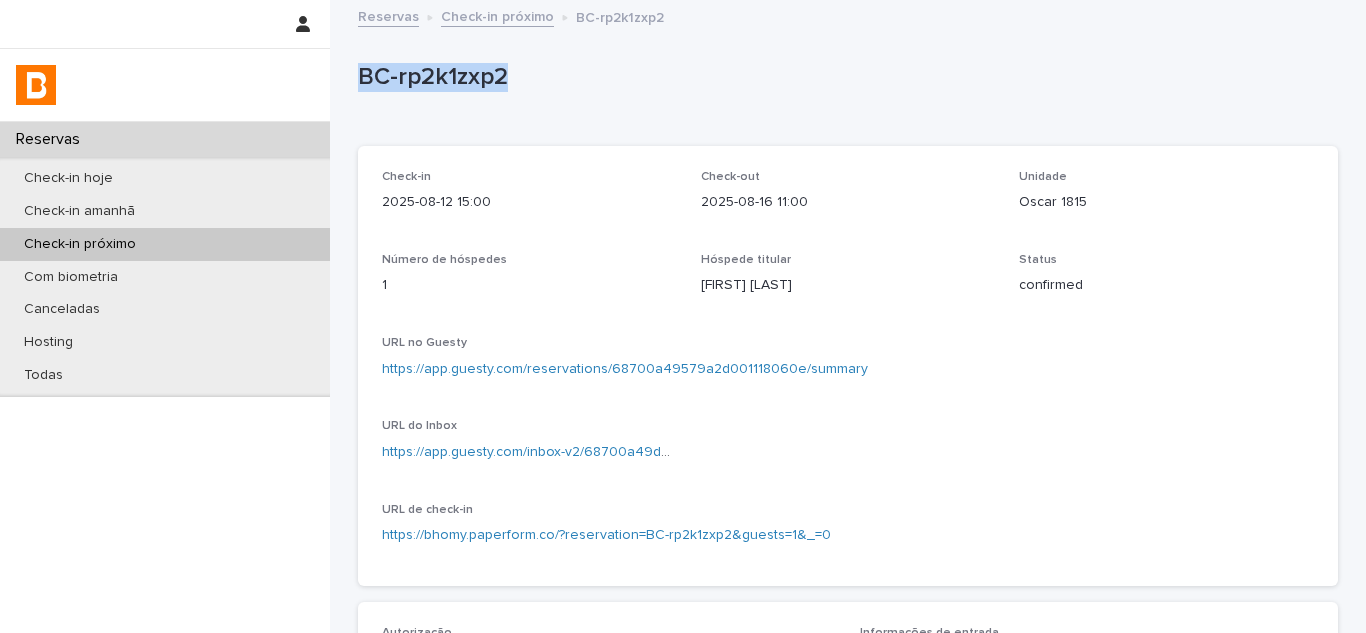 drag, startPoint x: 529, startPoint y: 72, endPoint x: 351, endPoint y: 72, distance: 178 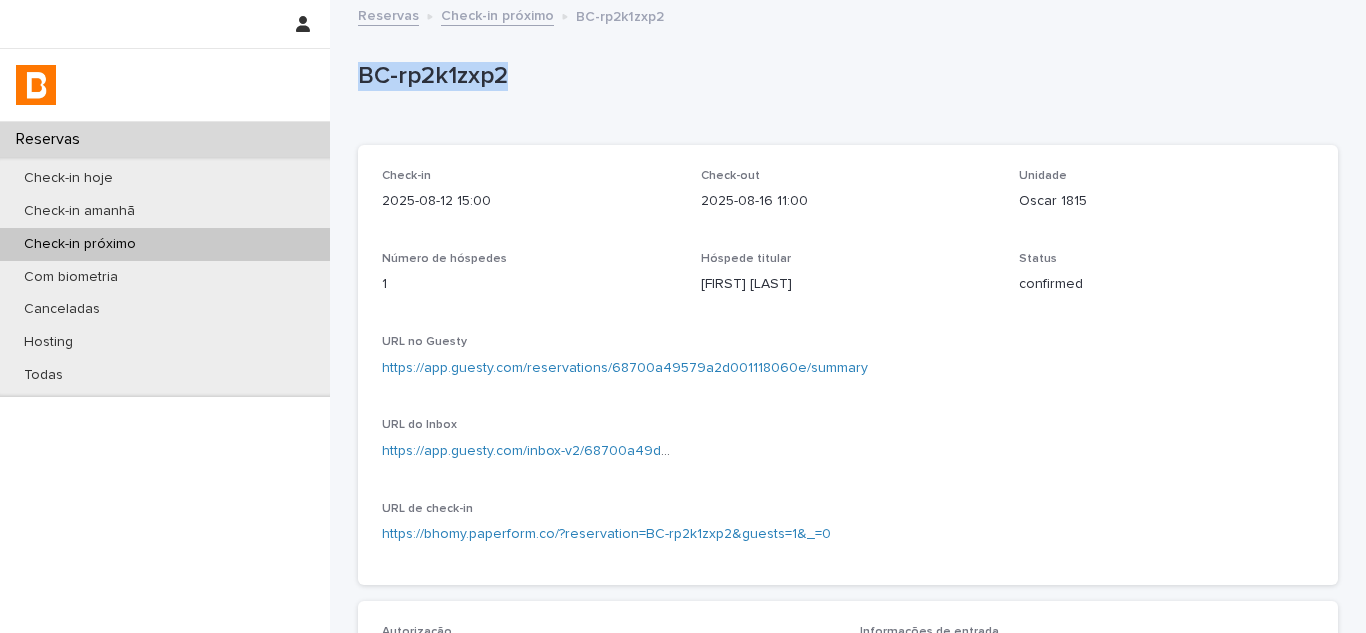 scroll, scrollTop: 0, scrollLeft: 0, axis: both 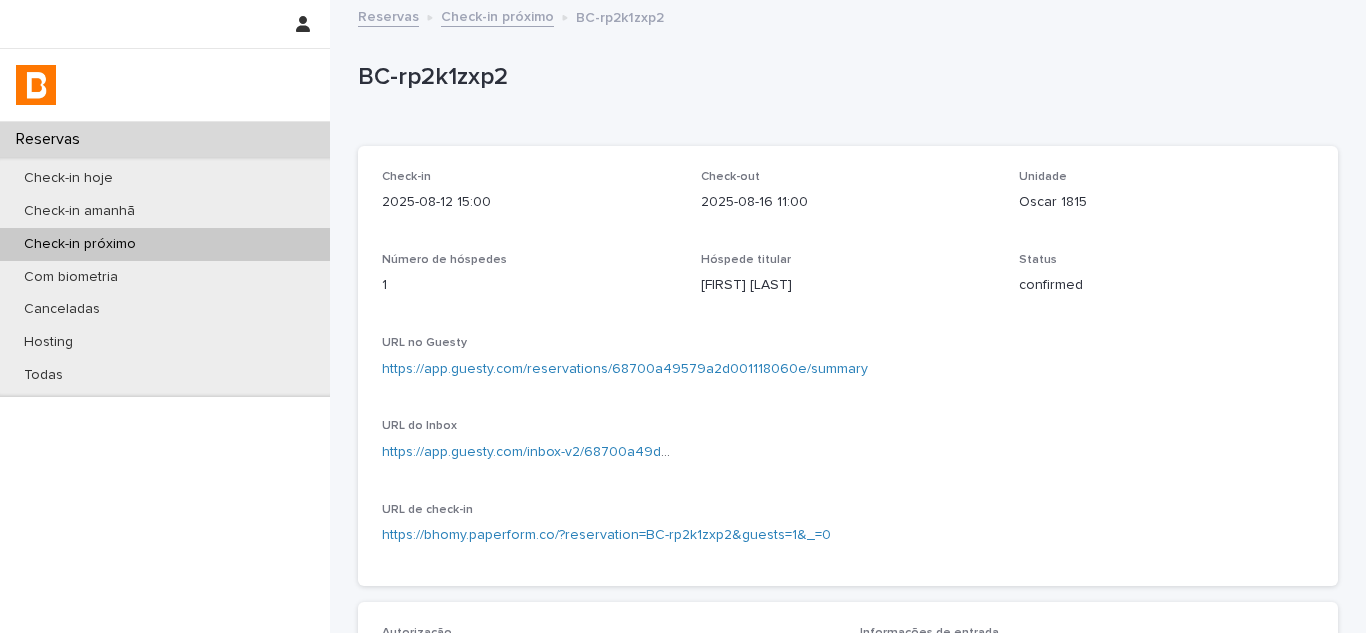 click on "https://app.guesty.com/inbox-v2/68700a49d78be4000e5012e7?reservationId=68700a49579a2d001118060e" at bounding box center (529, 452) 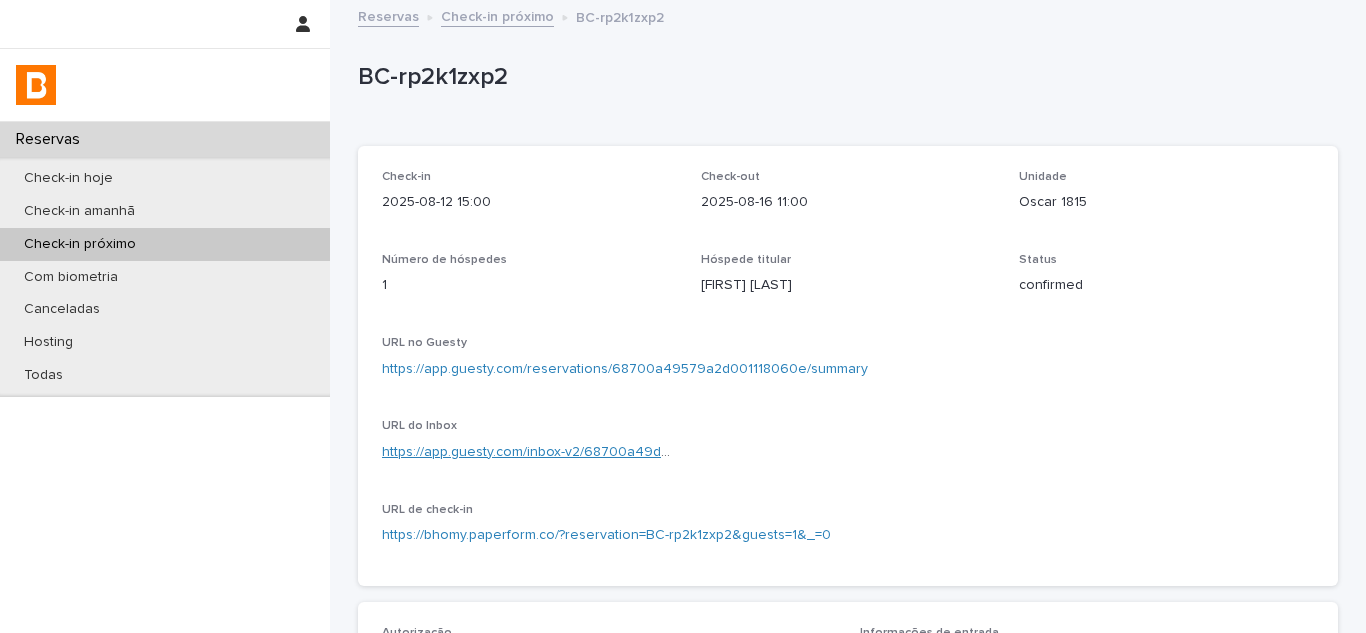 click on "https://app.guesty.com/inbox-v2/68700a49d78be4000e5012e7?reservationId=68700a49579a2d001118060e" at bounding box center [730, 452] 